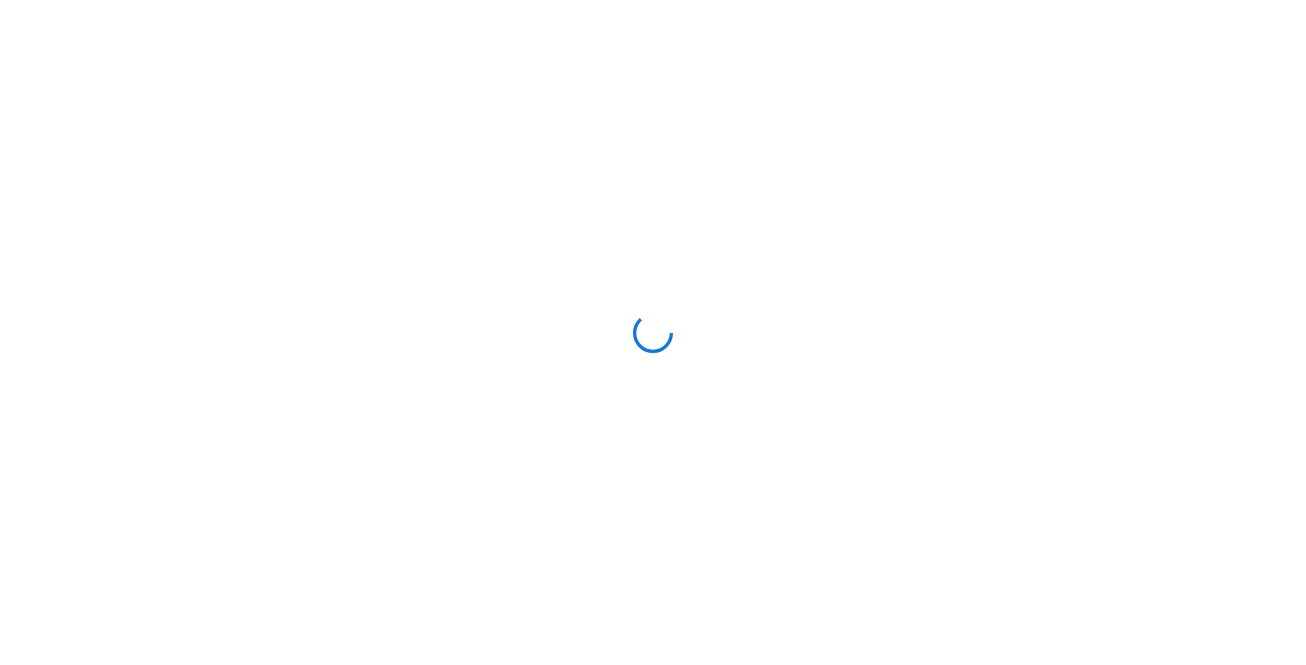 scroll, scrollTop: 0, scrollLeft: 0, axis: both 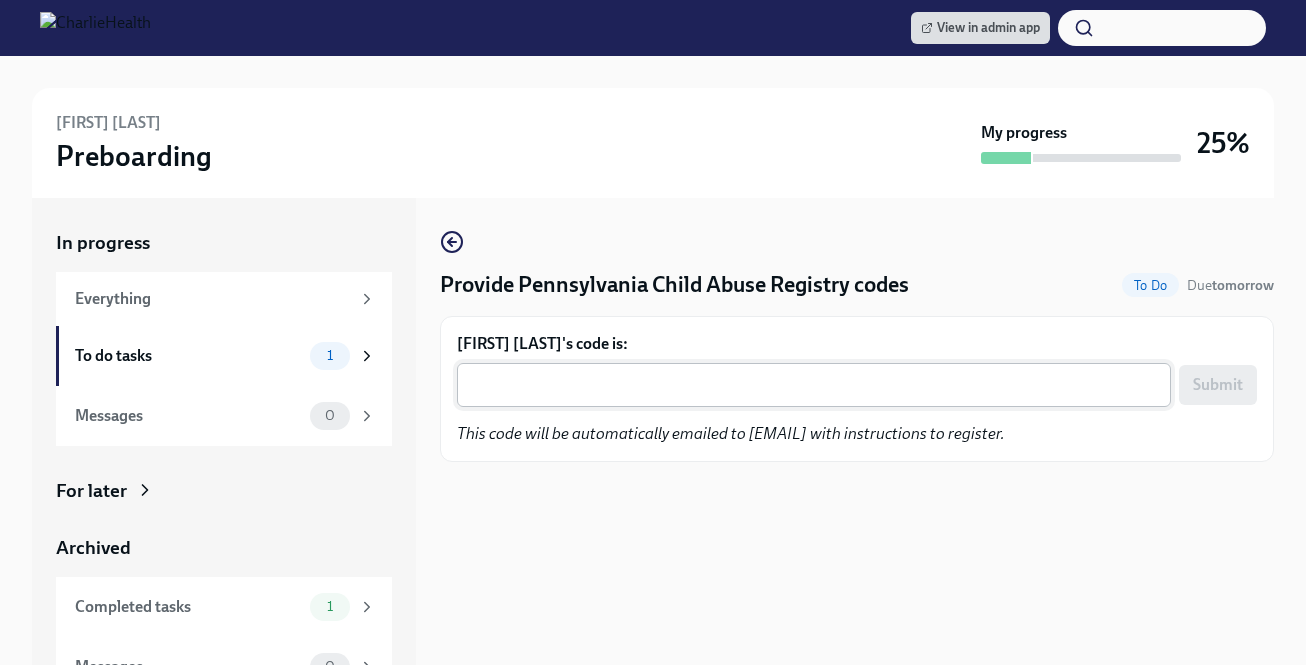click on "Rosemary Clause's code is:" at bounding box center [814, 385] 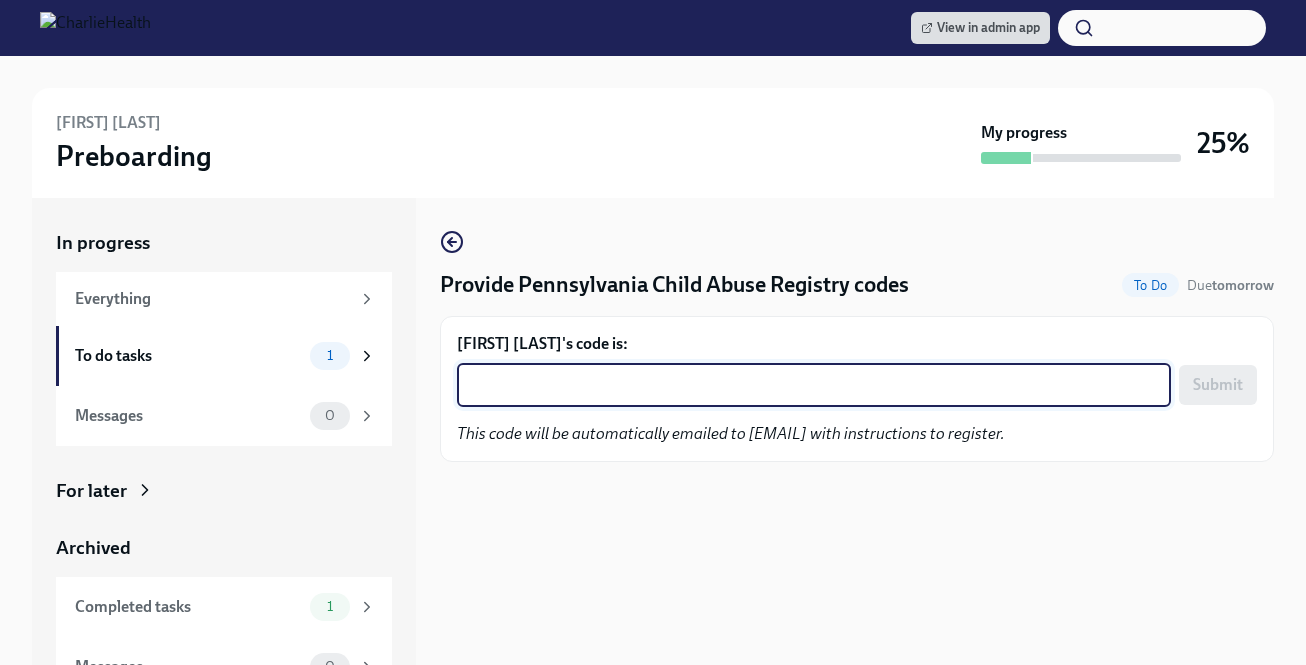 click on "Rosemary Clause's code is:" at bounding box center [814, 385] 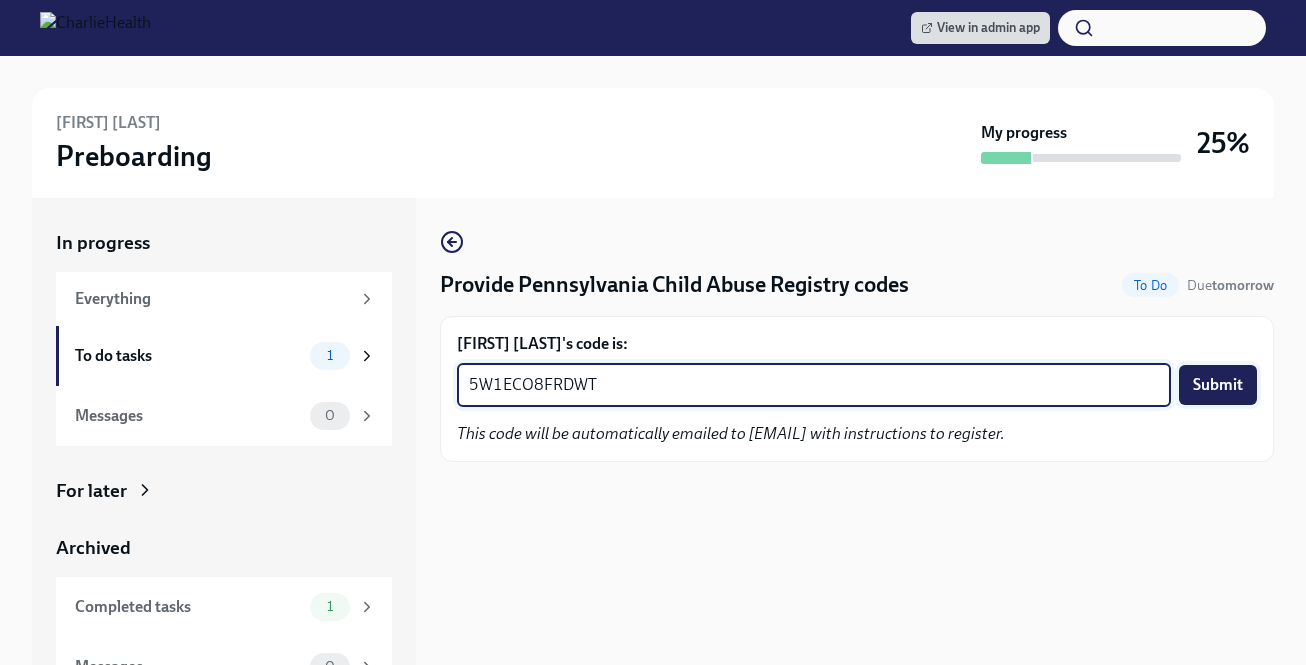 type on "5W1ECO8FRDWT" 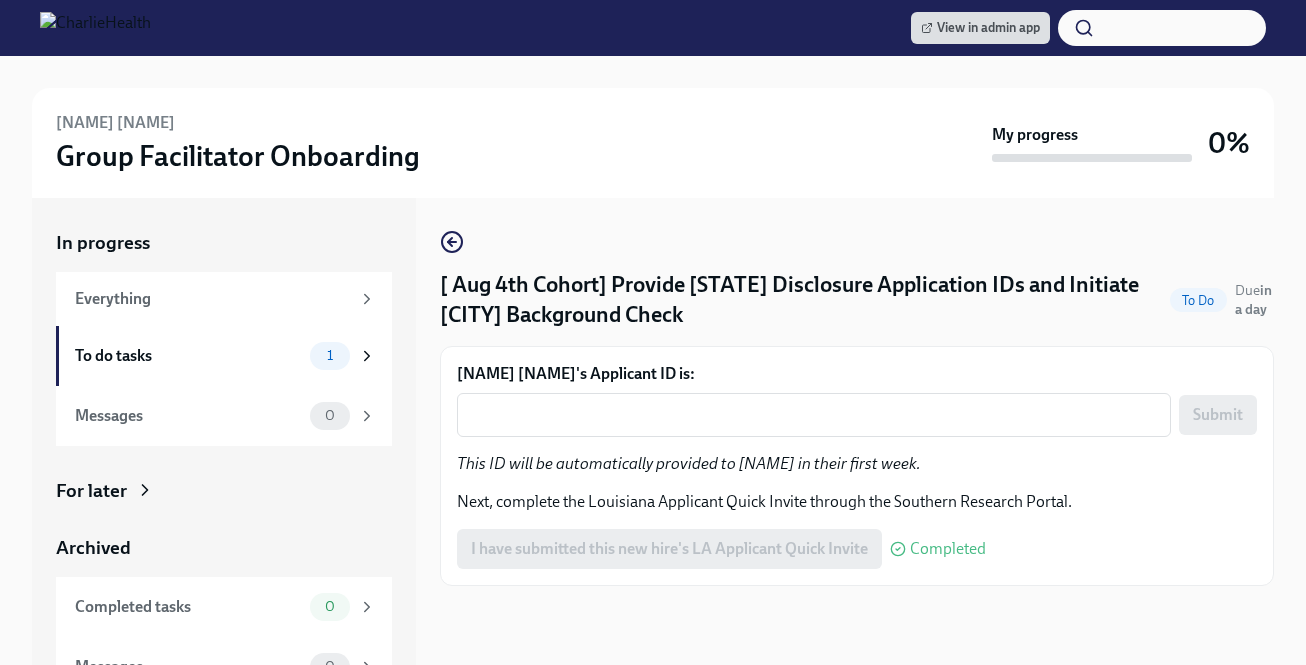 scroll, scrollTop: 0, scrollLeft: 0, axis: both 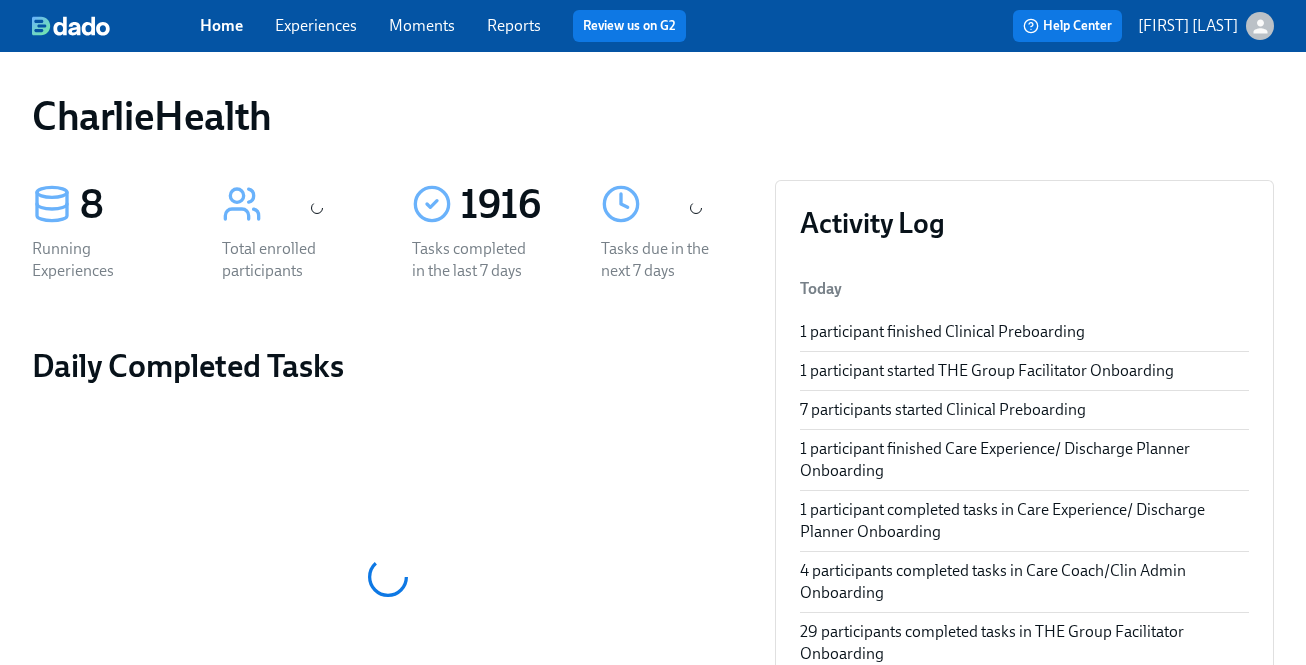 click on "Experiences" at bounding box center (316, 25) 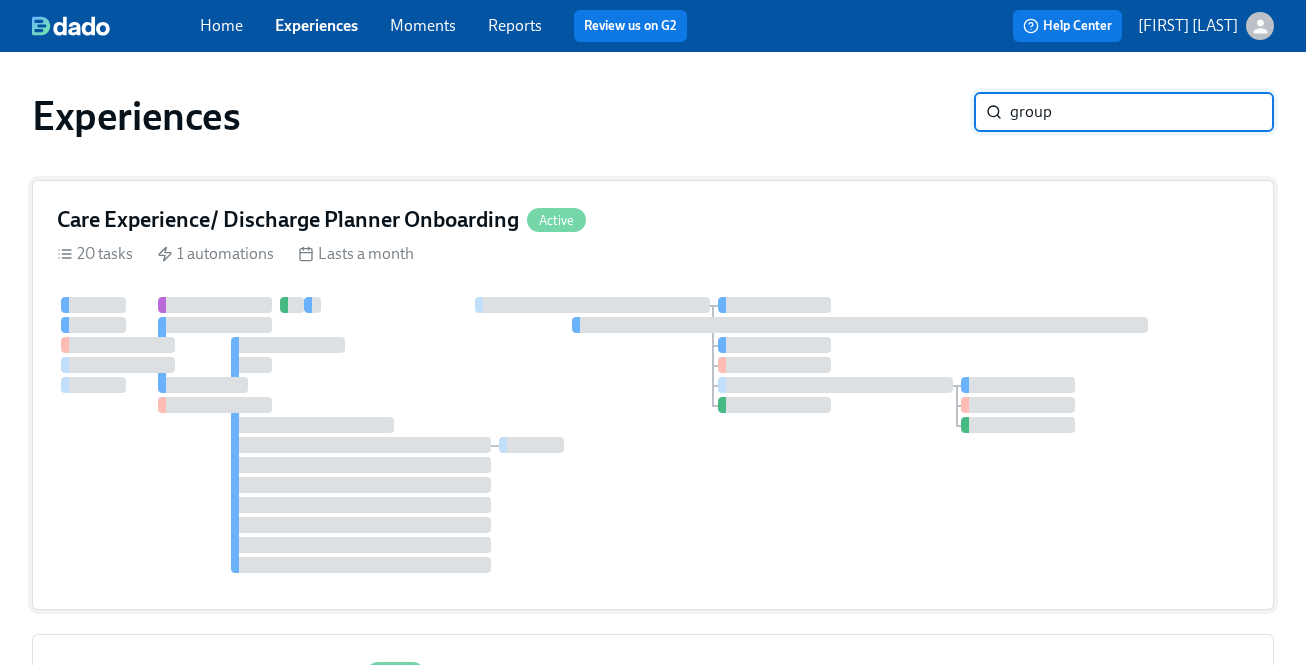 type on "group" 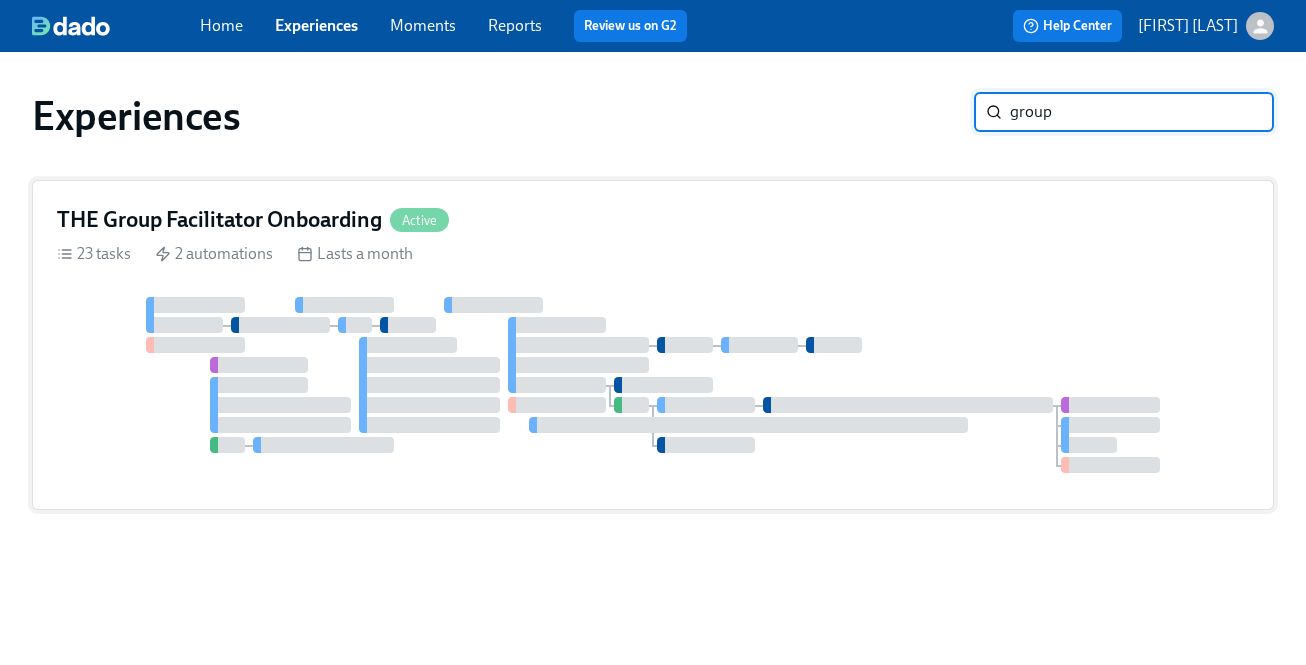 click on "THE Group Facilitator Onboarding Active 23 tasks   2 automations   Lasts   a month" at bounding box center [653, 345] 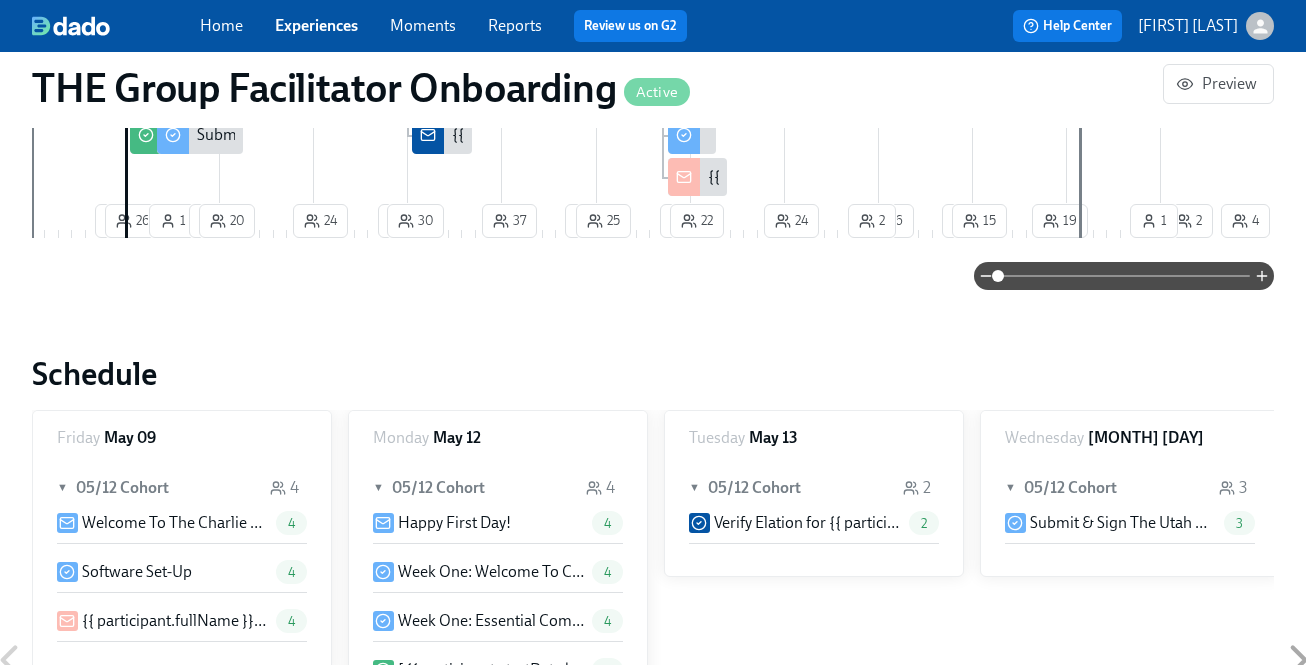 scroll, scrollTop: 960, scrollLeft: 0, axis: vertical 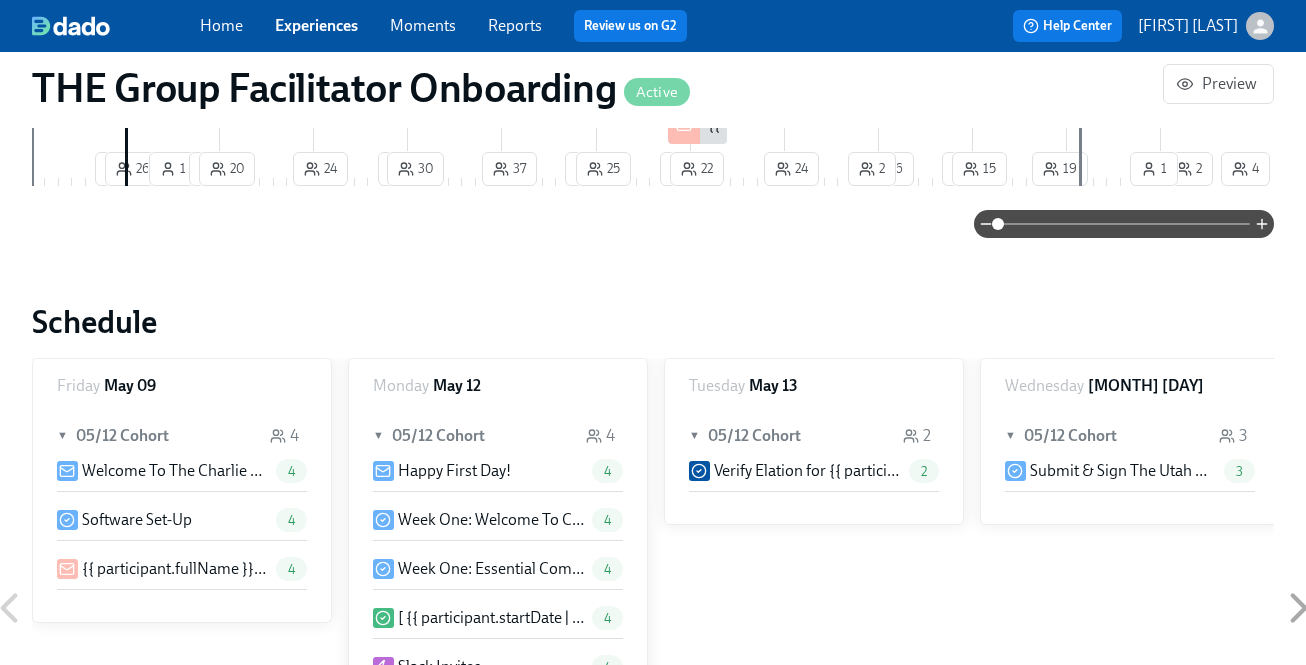 click on "Participants 300 total participants Participant Clinician Experience Specialist HR Compliance Specialist Group Lead Paige Eber Show only active experiences ​" at bounding box center (653, 1275) 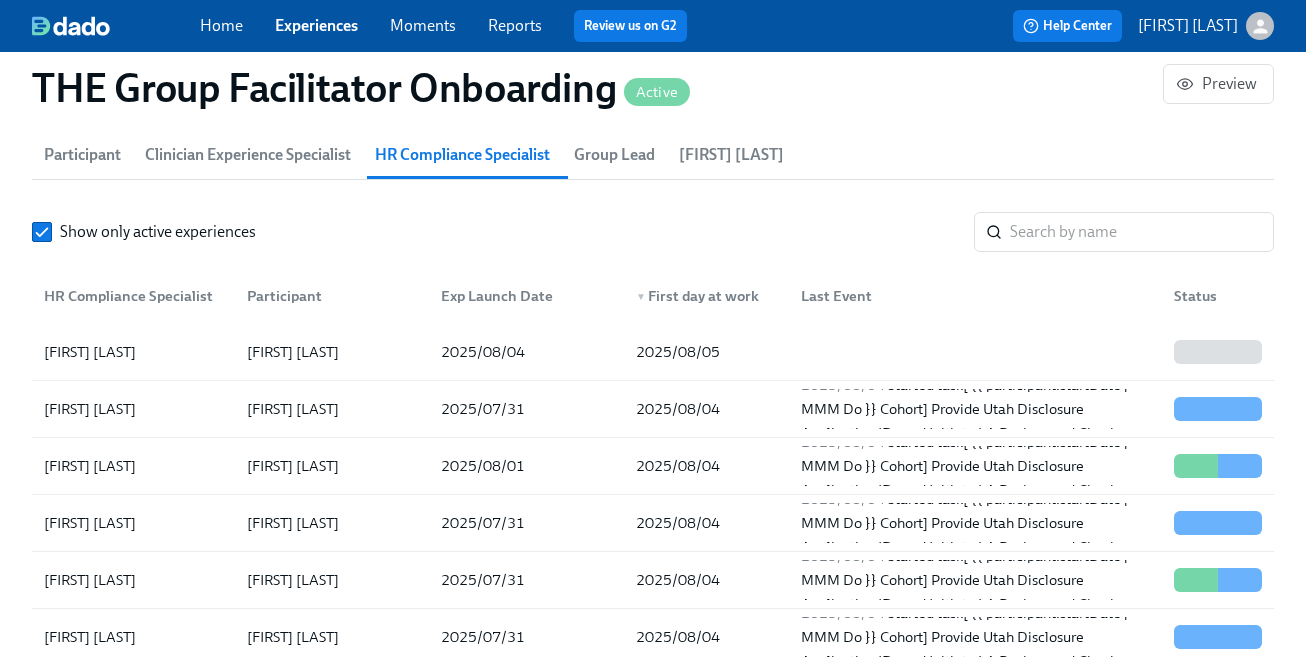 scroll, scrollTop: 1839, scrollLeft: 0, axis: vertical 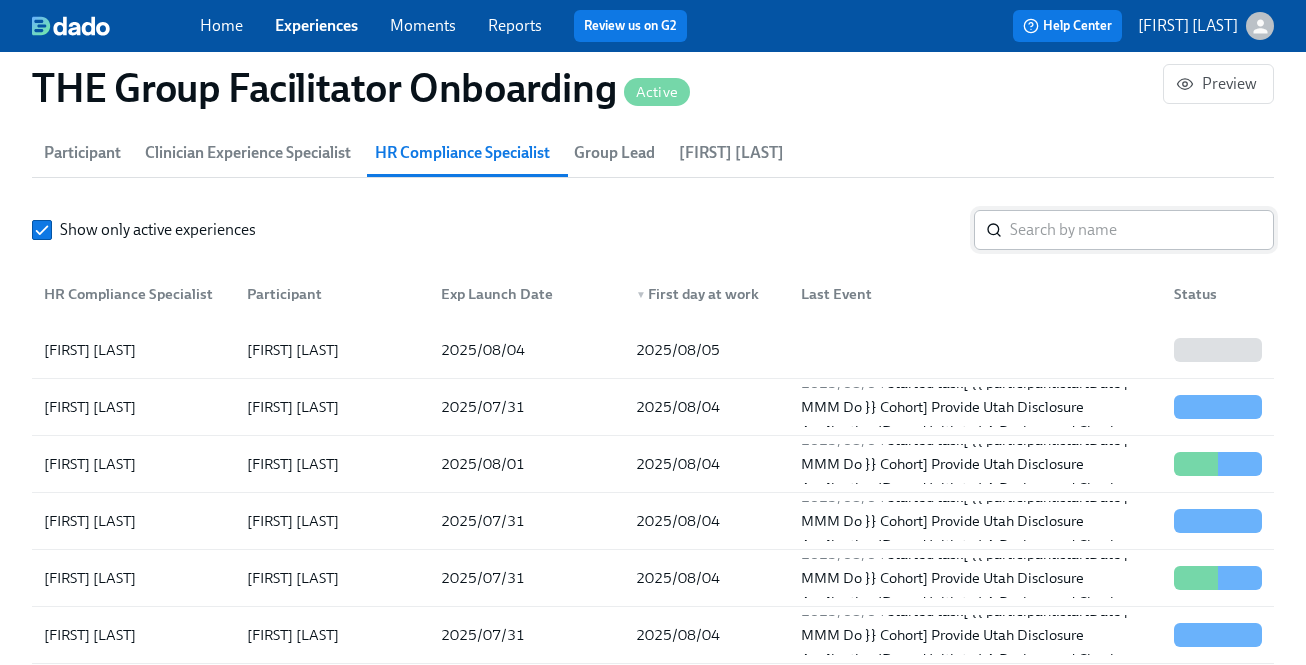click at bounding box center [1142, 230] 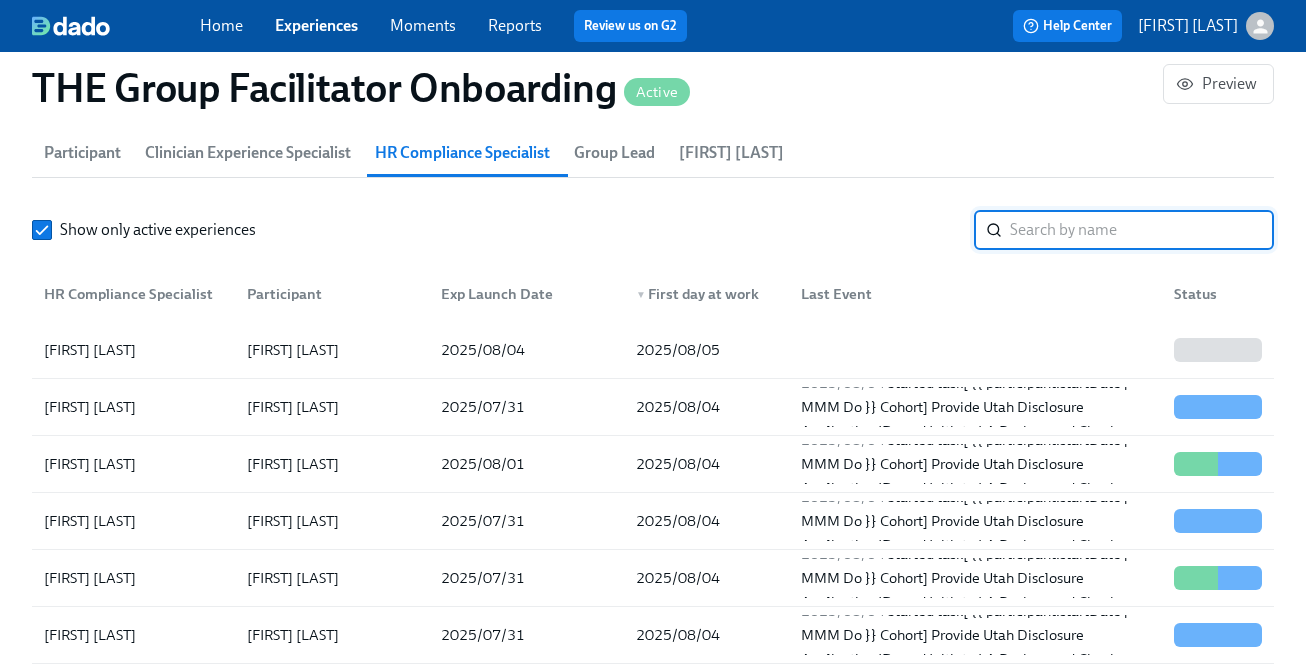 paste on "Jeffrey" 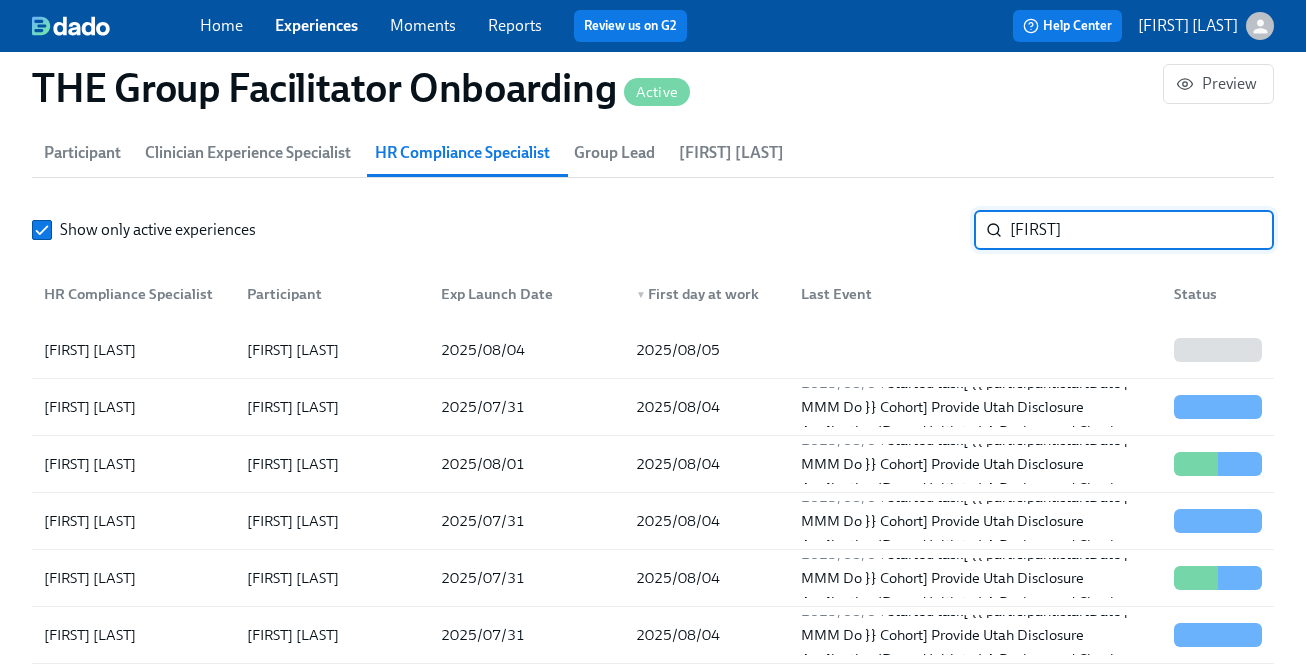 type on "Jeffrey" 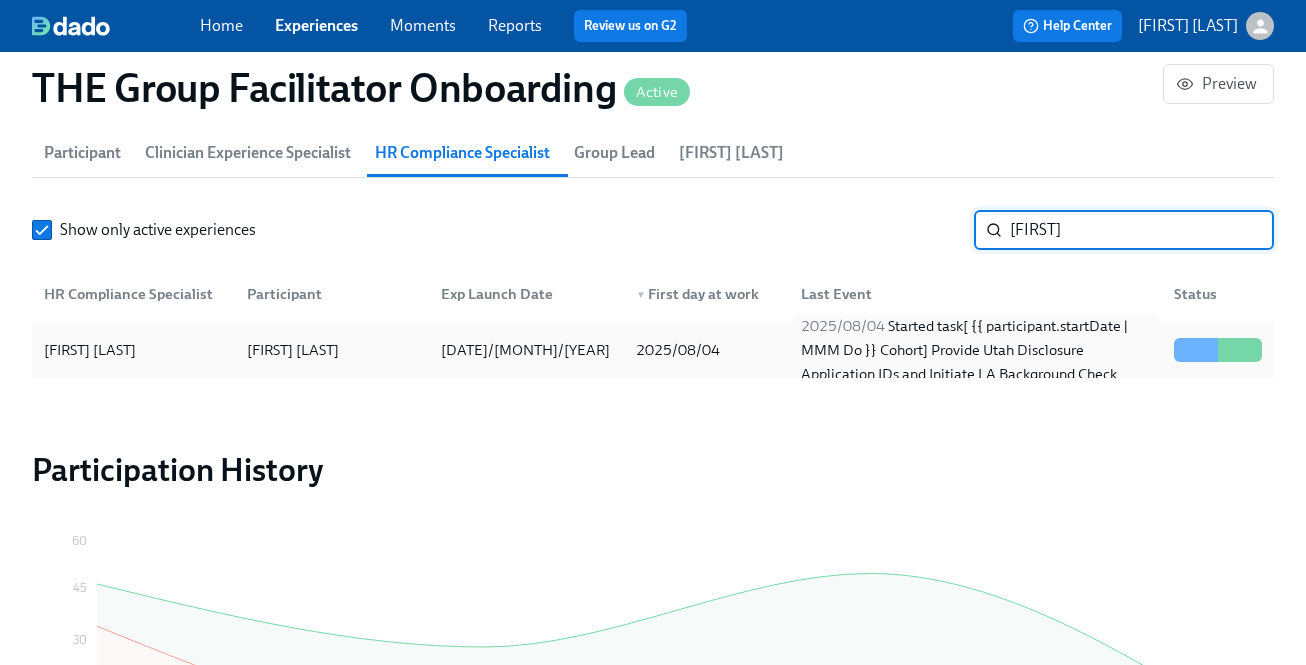 click on "2025/08/04   Started task  [ {{ participant.startDate | MMM Do }} Cohort] Provide Utah Disclosure Application IDs and Initiate LA Background Check" at bounding box center (975, 350) 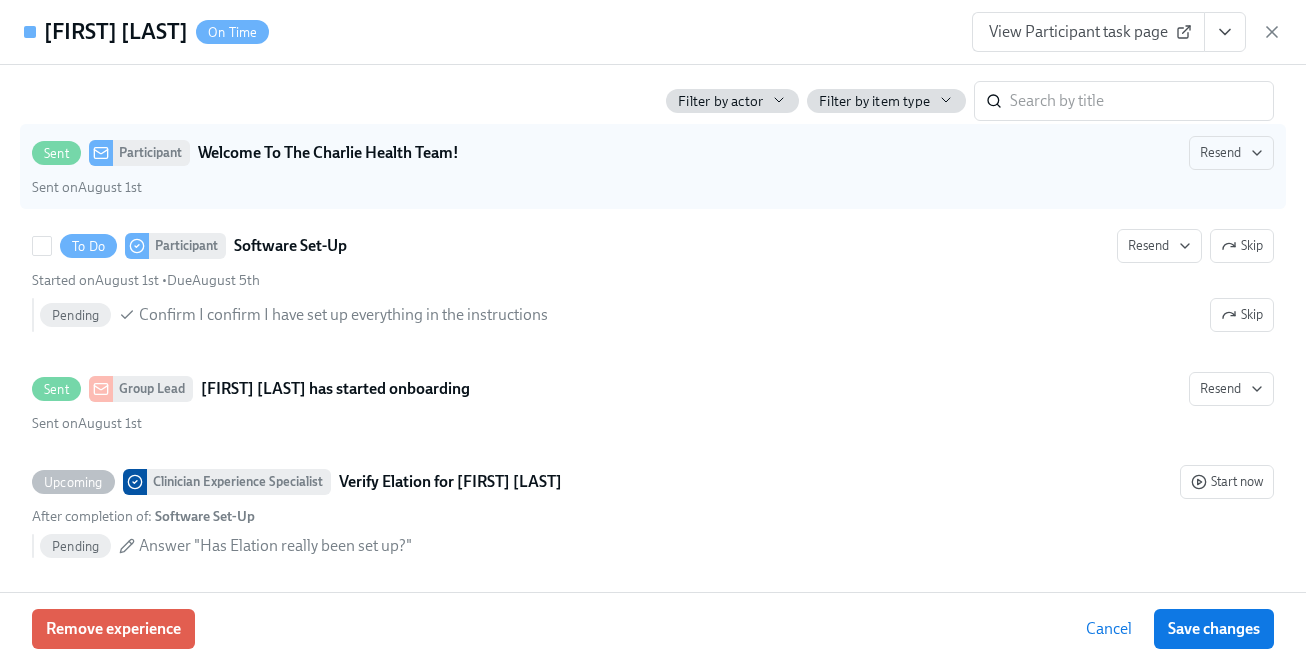 scroll, scrollTop: 662, scrollLeft: 0, axis: vertical 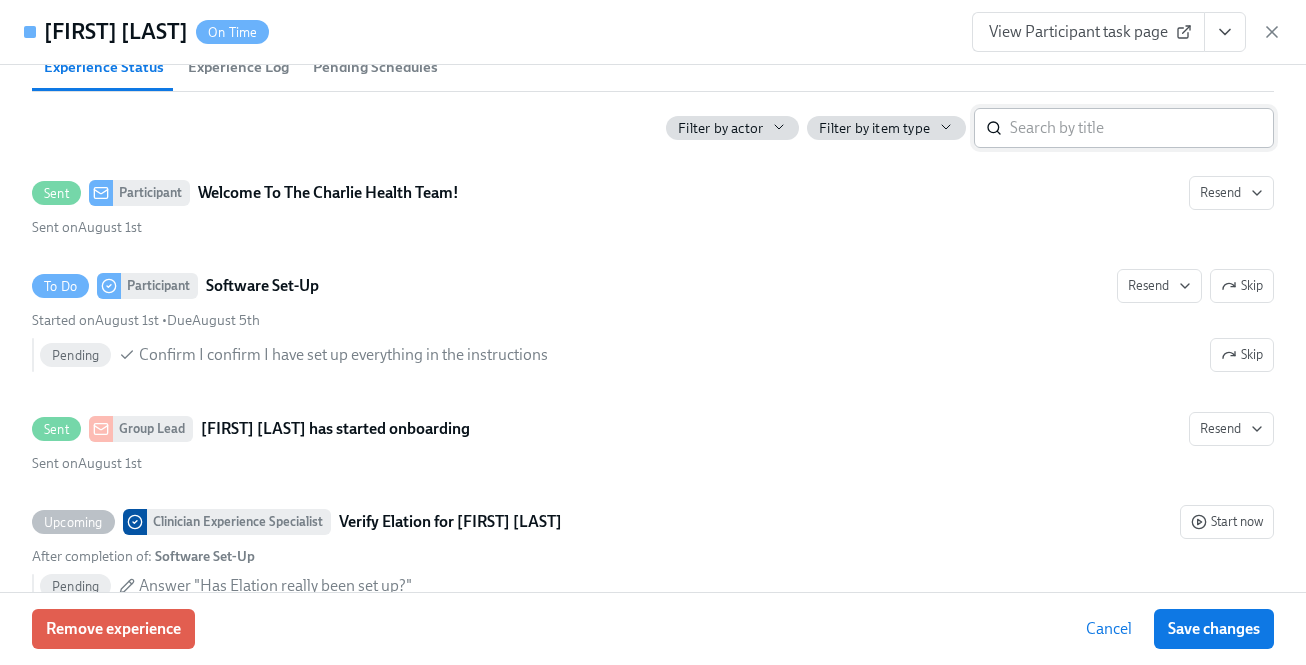 click at bounding box center (1142, 128) 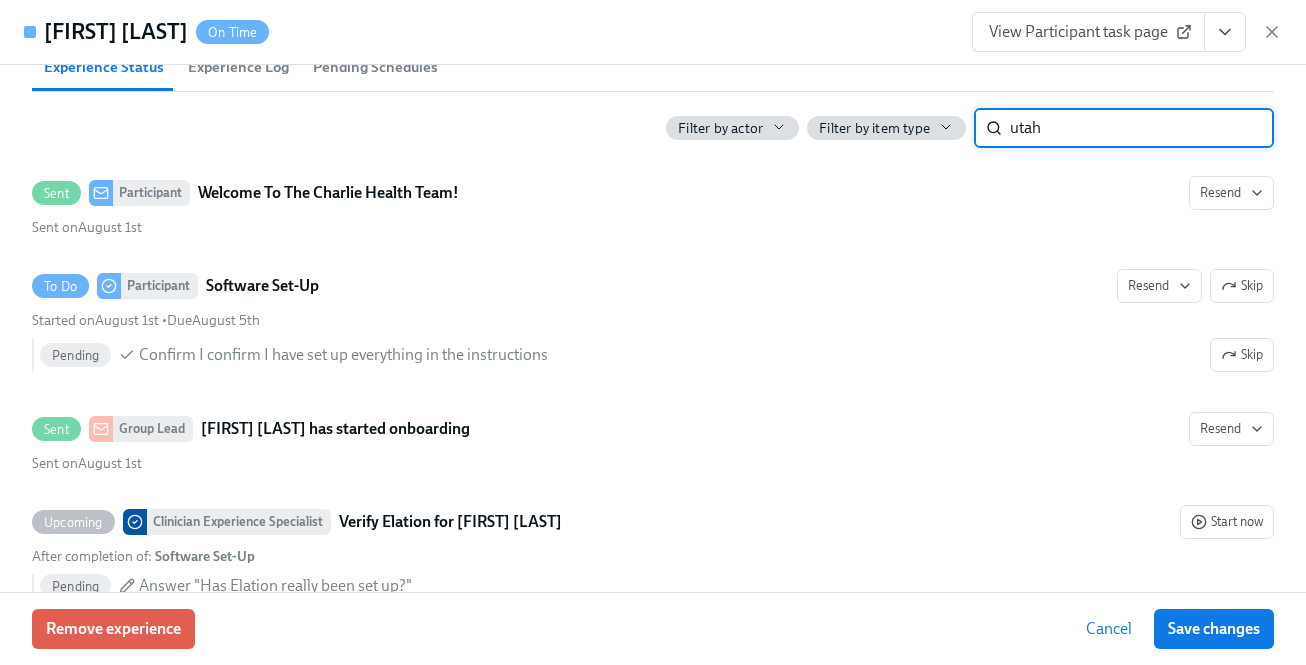 type on "utah" 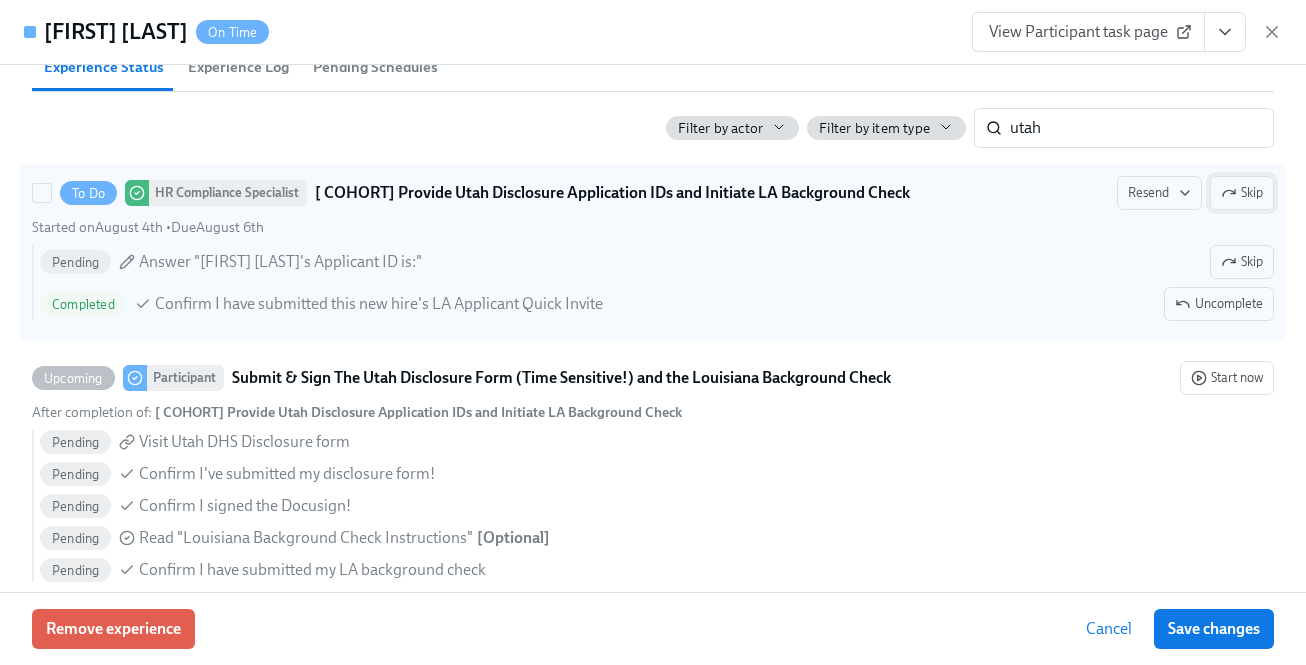 click on "Skip" at bounding box center (1242, 193) 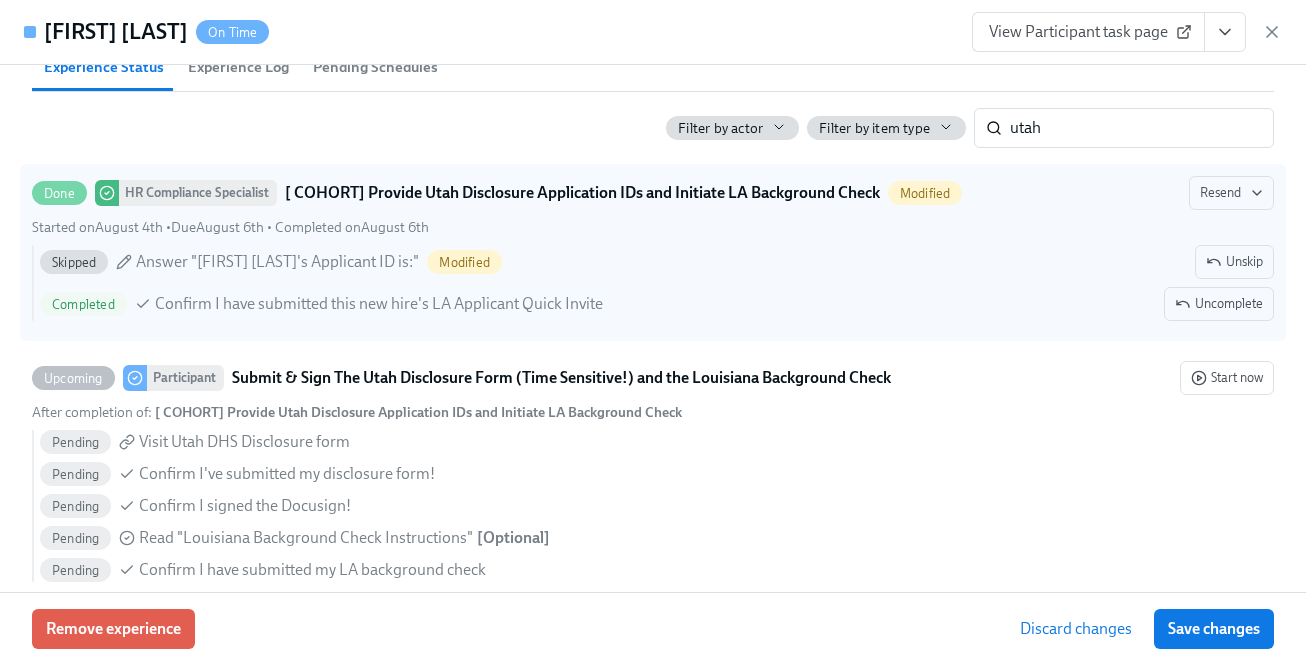 click on "Save changes" at bounding box center [1214, 629] 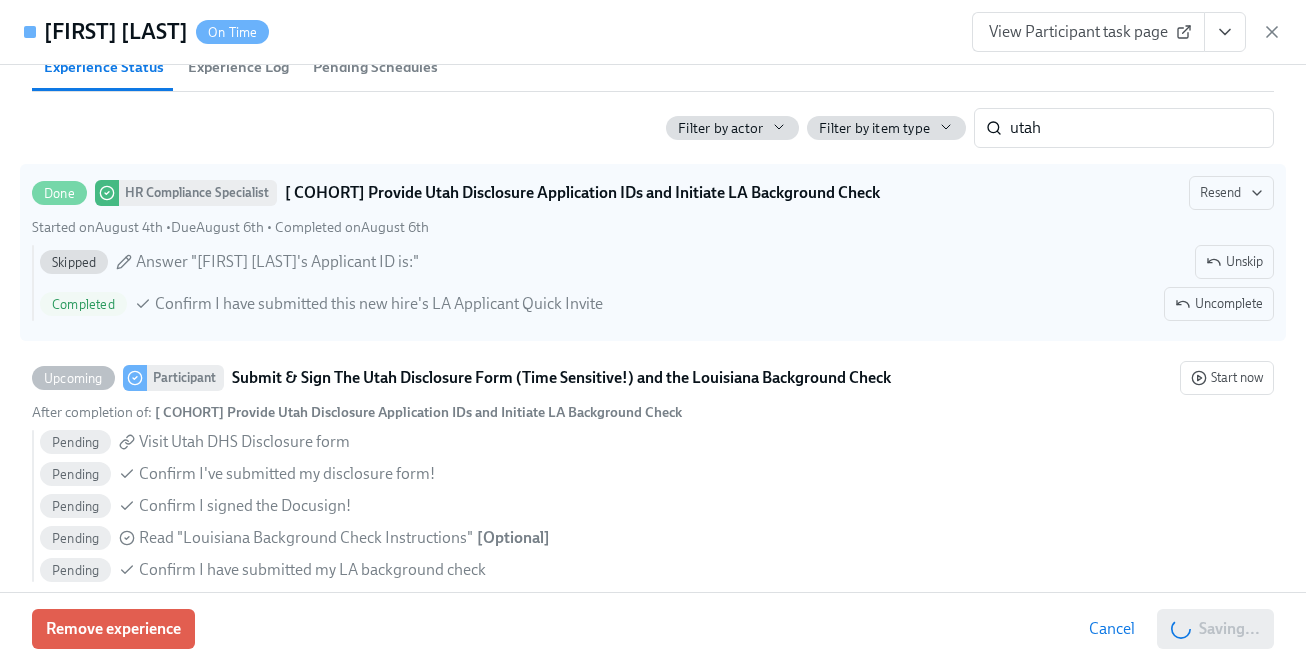 scroll, scrollTop: 0, scrollLeft: 28762, axis: horizontal 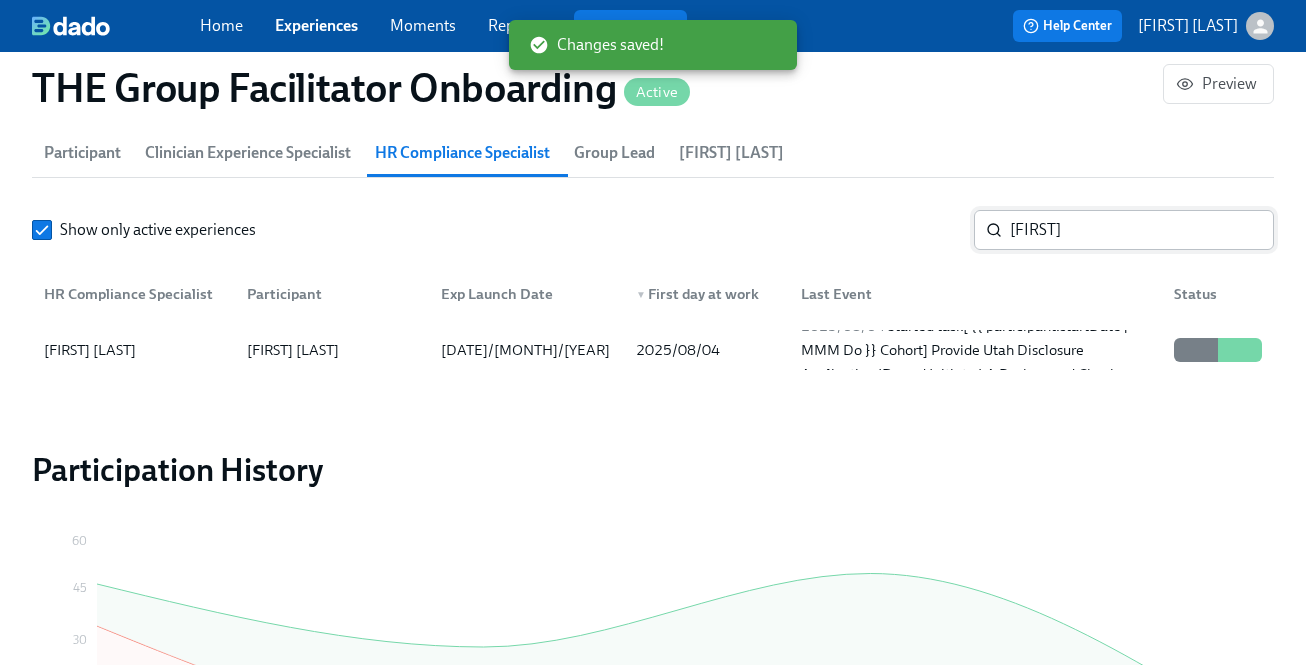 click on "Jeffrey" at bounding box center (1142, 230) 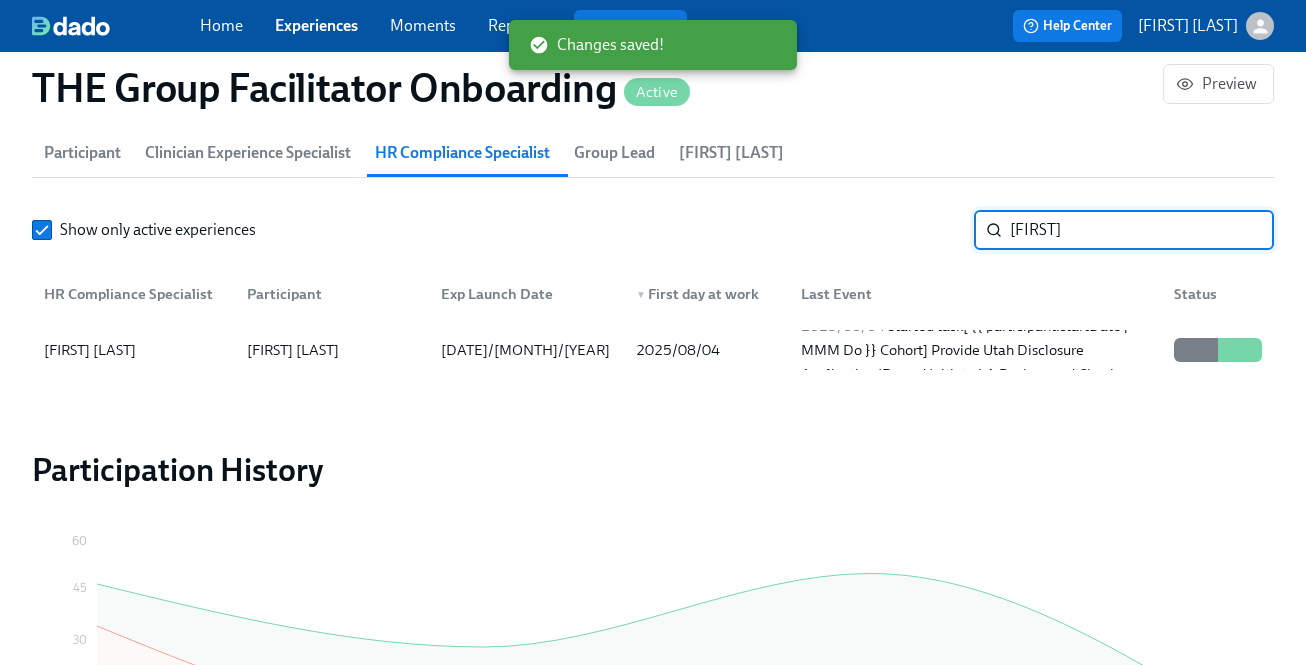 click on "Jeffrey" at bounding box center (1142, 230) 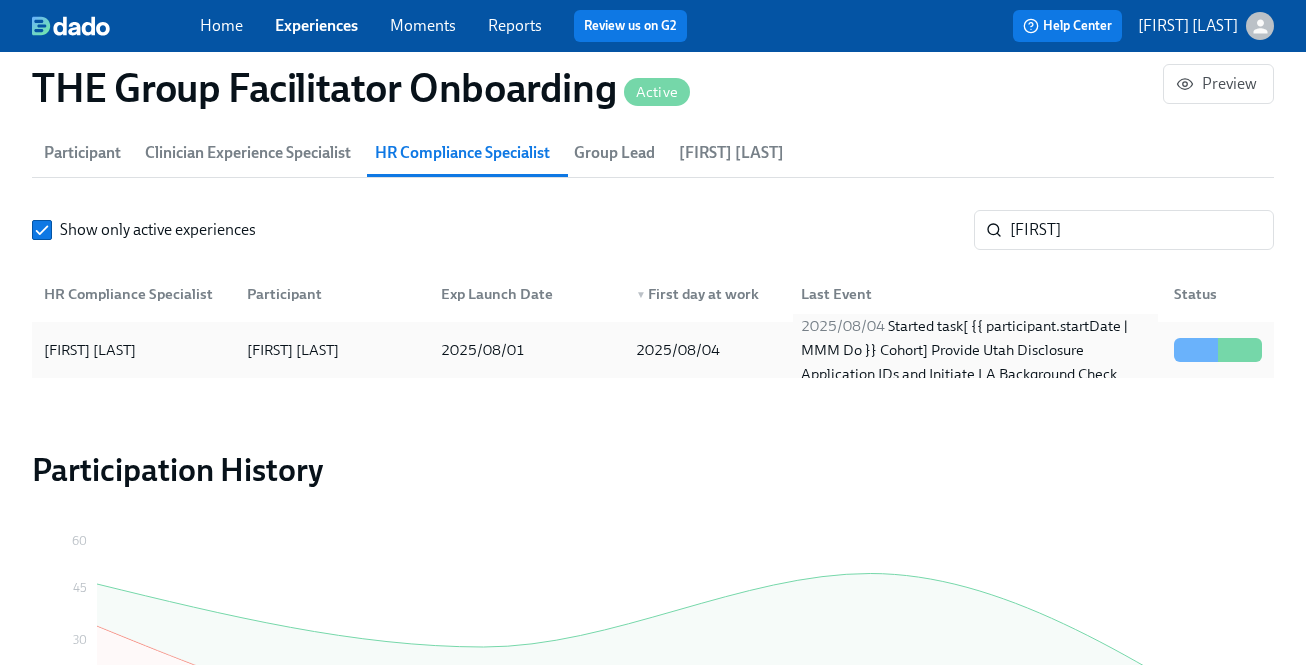 click on "2025/08/04   Started task  [ {{ participant.startDate | MMM Do }} Cohort] Provide Utah Disclosure Application IDs and Initiate LA Background Check" at bounding box center [975, 350] 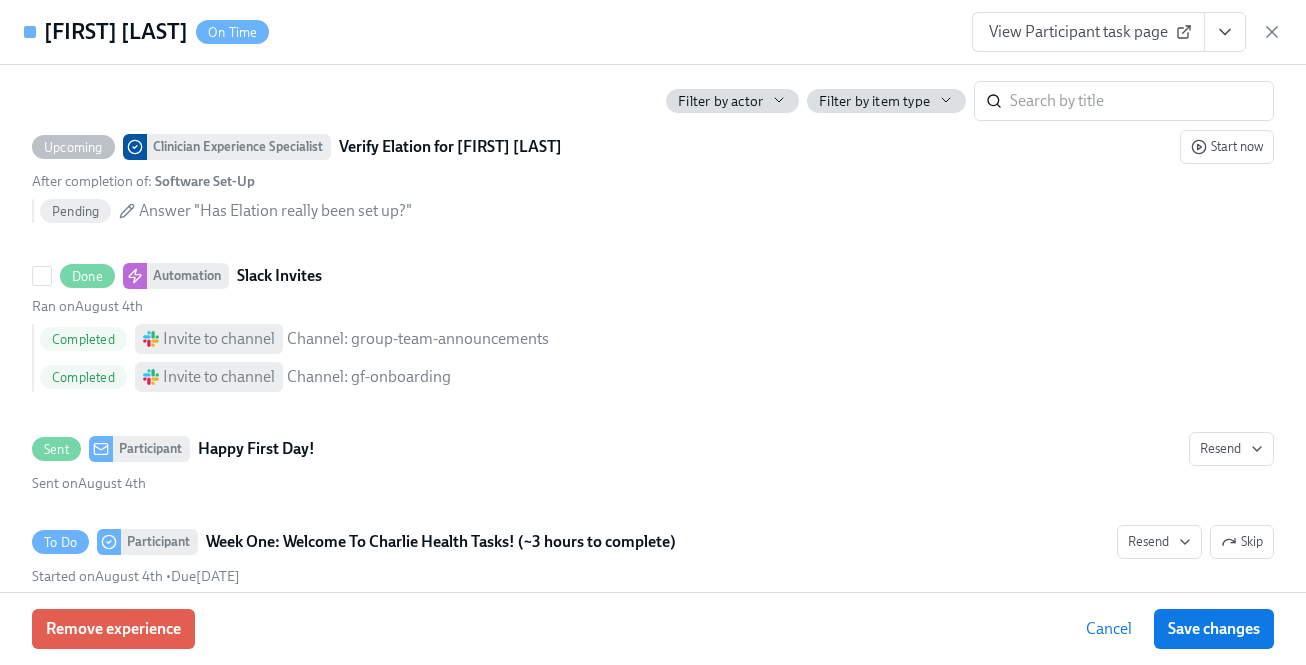 scroll, scrollTop: 961, scrollLeft: 0, axis: vertical 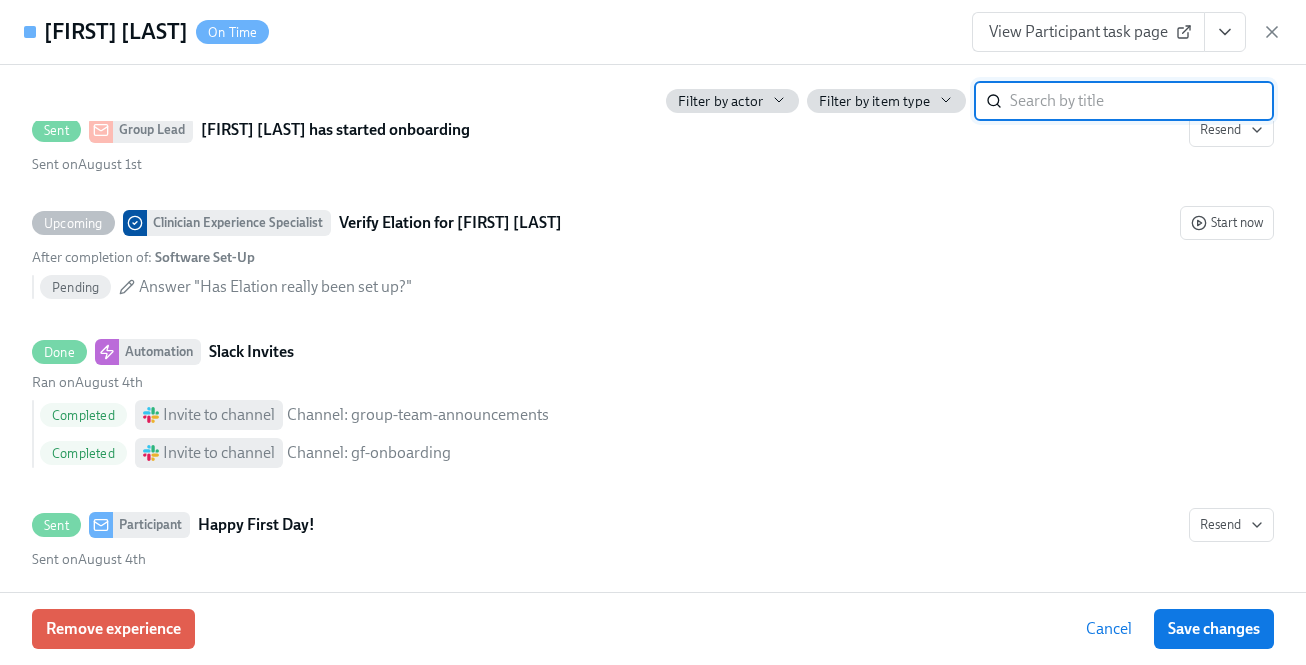 click at bounding box center [1142, 101] 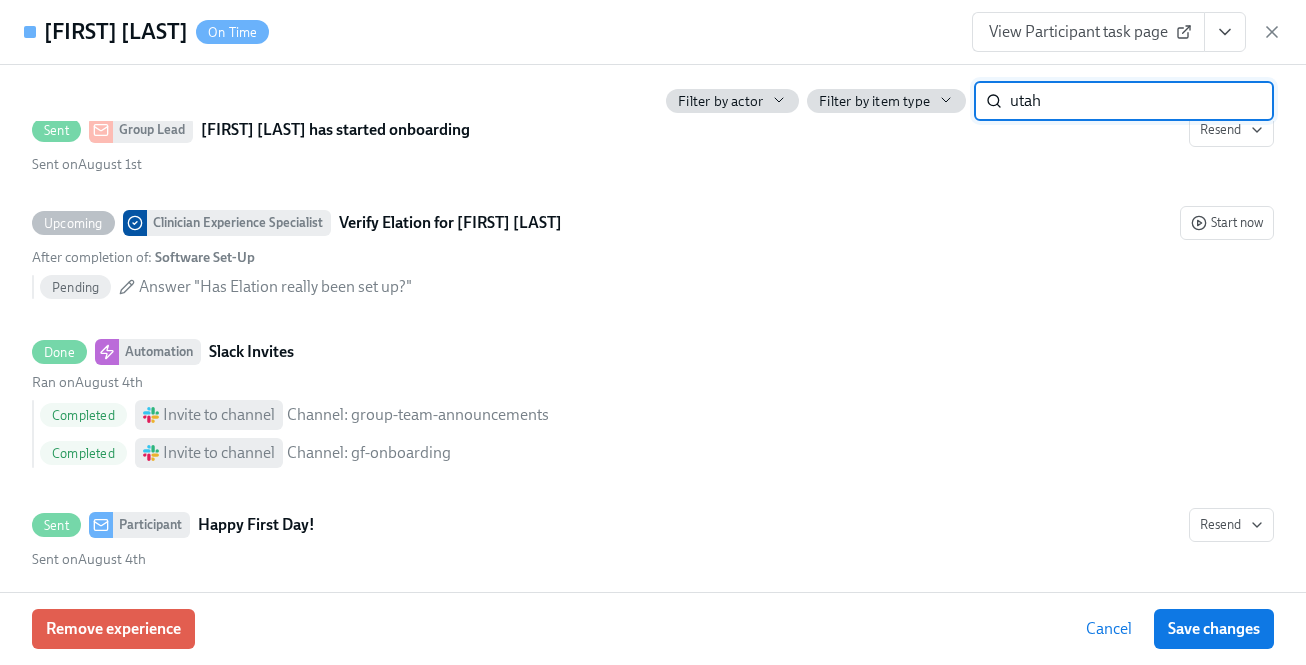 type on "utah" 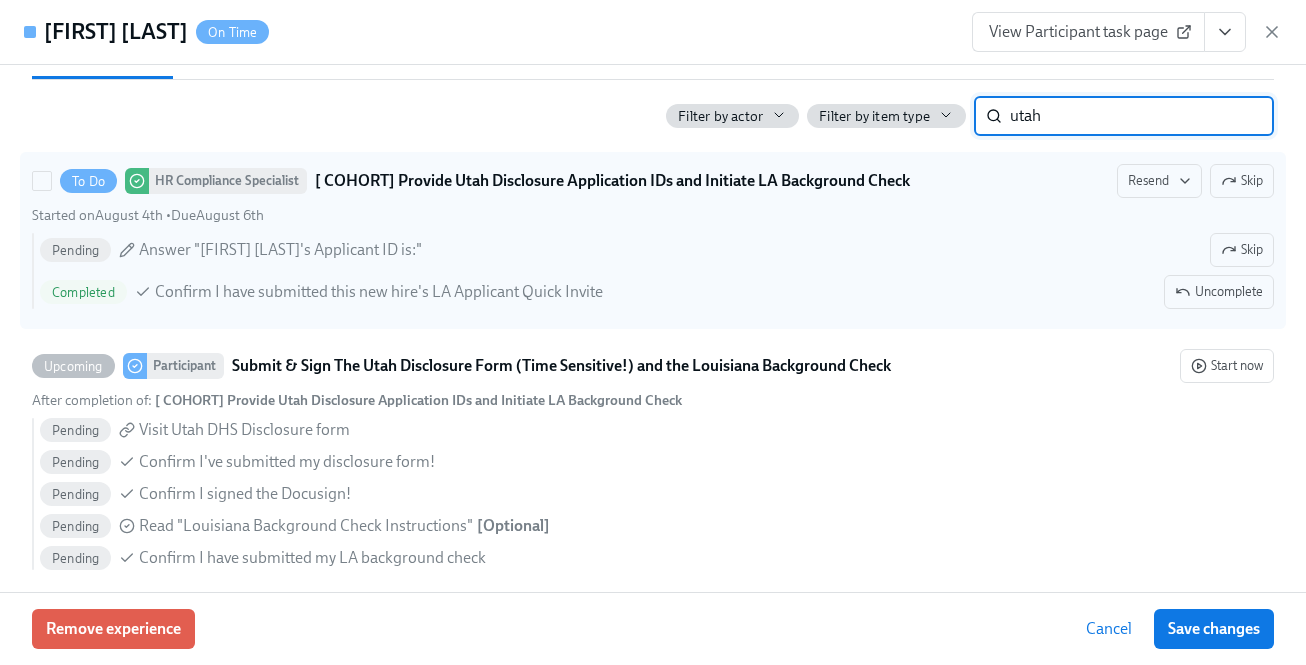 drag, startPoint x: 1247, startPoint y: 163, endPoint x: 1247, endPoint y: 182, distance: 19 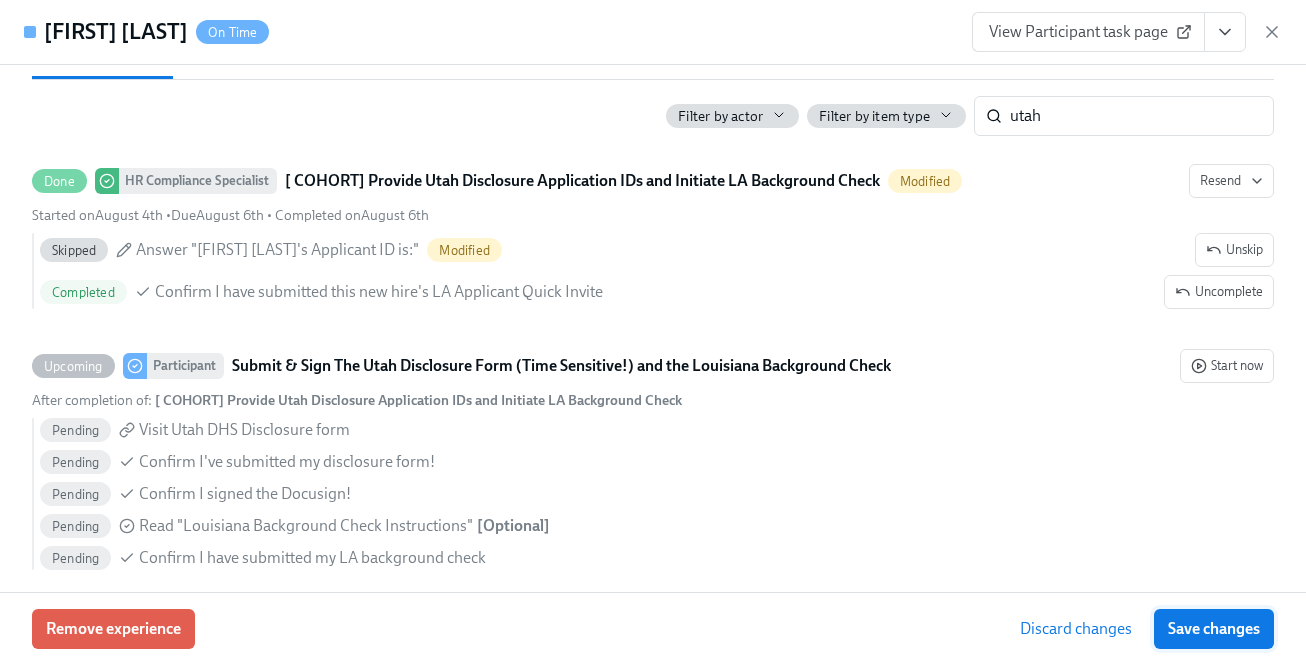 click on "Save changes" at bounding box center (1214, 629) 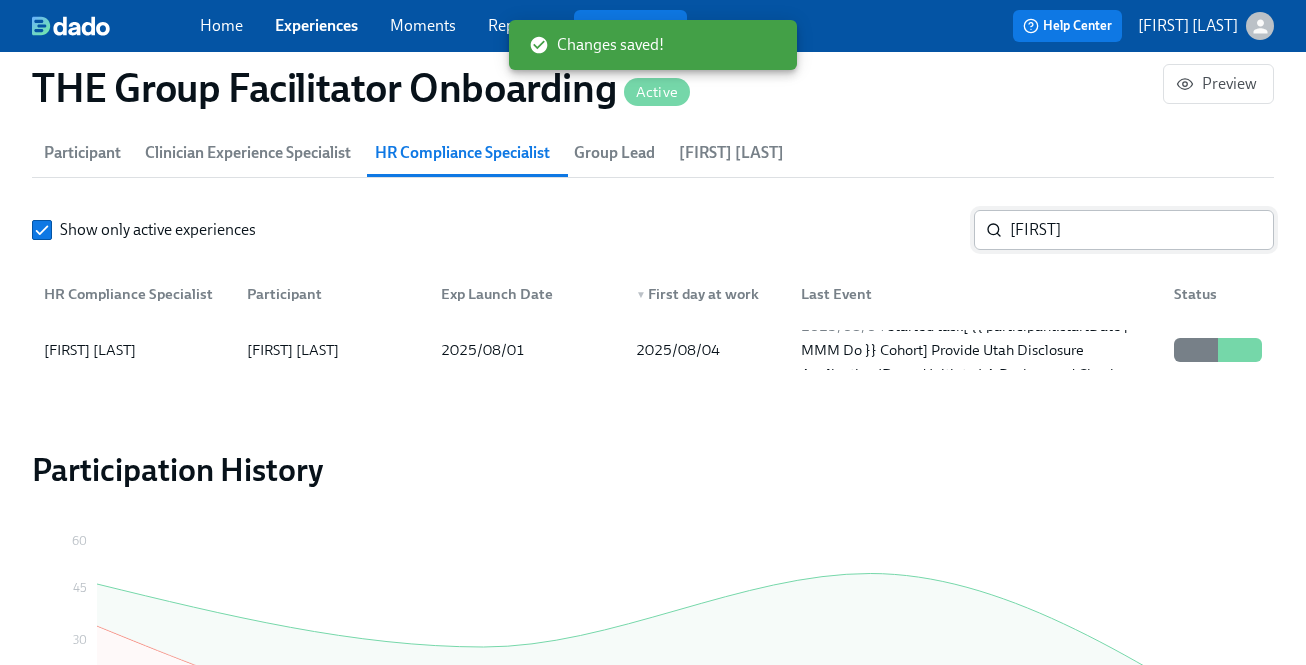 click on "Reagan" at bounding box center [1142, 230] 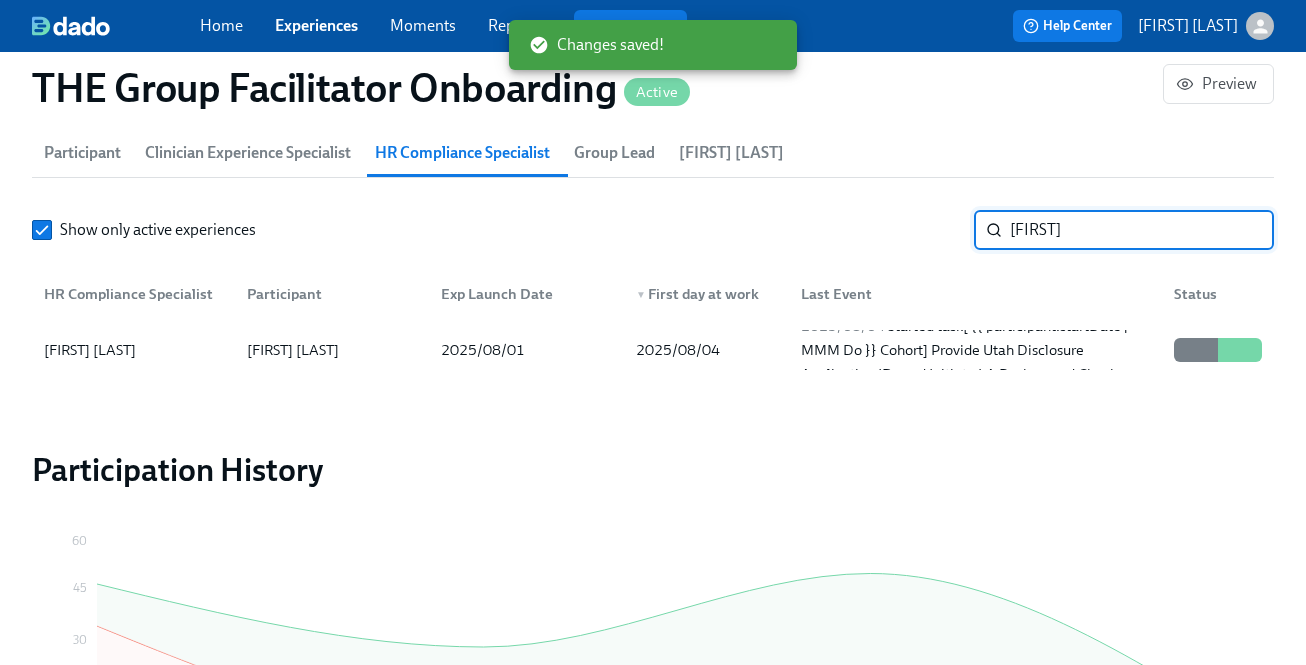 click on "Reagan" at bounding box center (1142, 230) 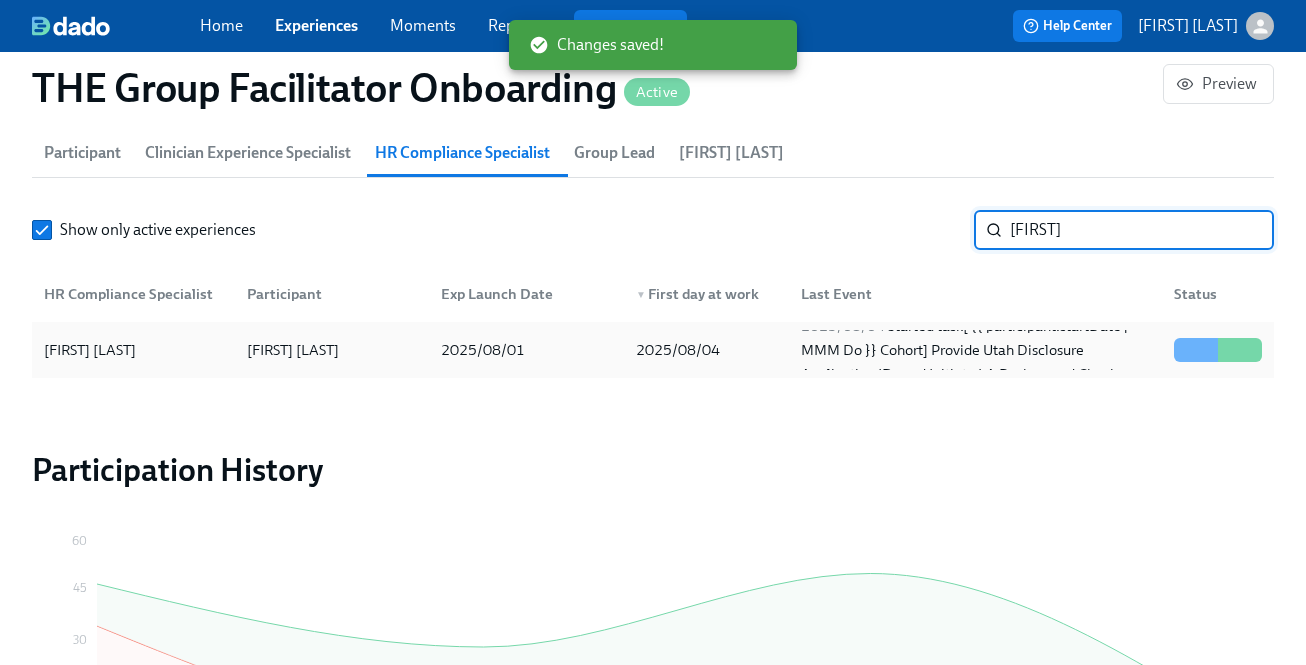 click on "2025/08/04" at bounding box center (702, 350) 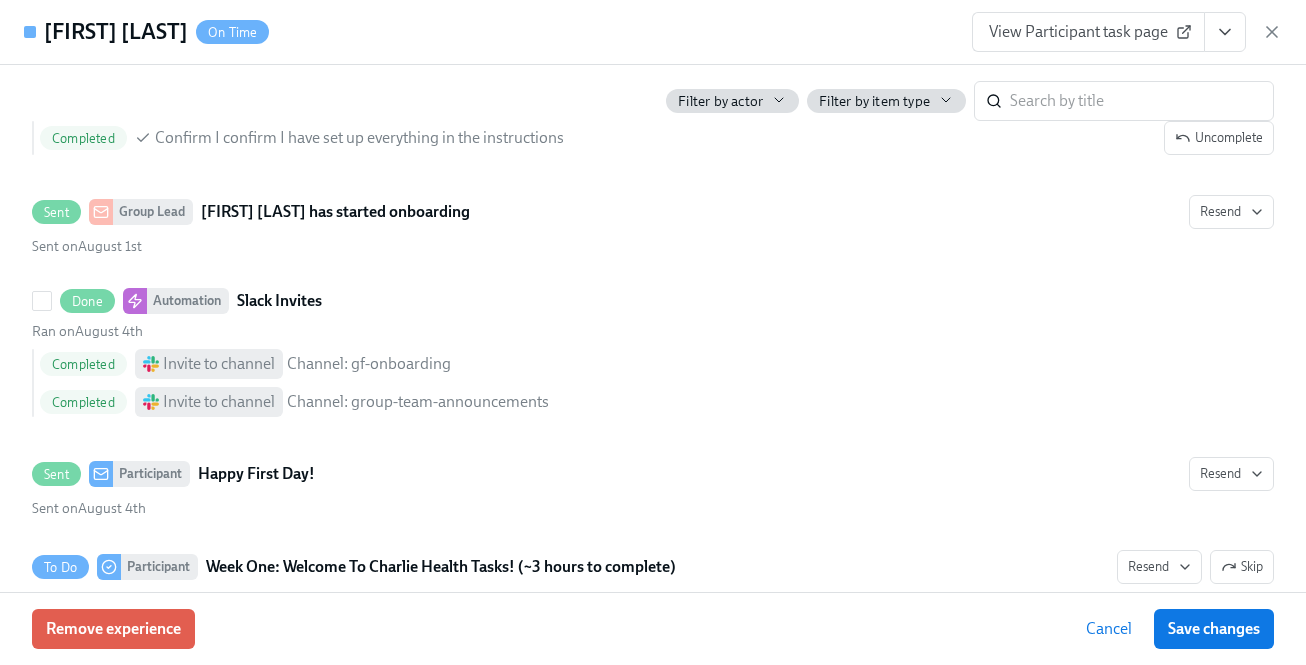scroll, scrollTop: 869, scrollLeft: 0, axis: vertical 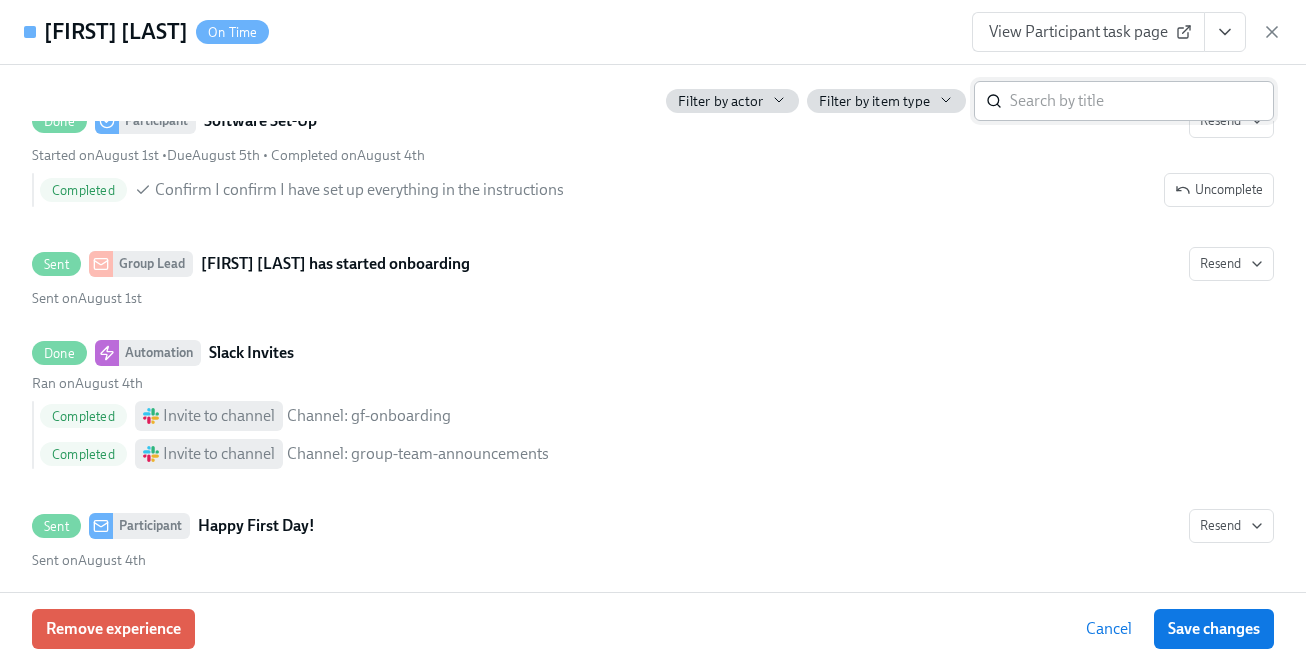 click at bounding box center [1142, 101] 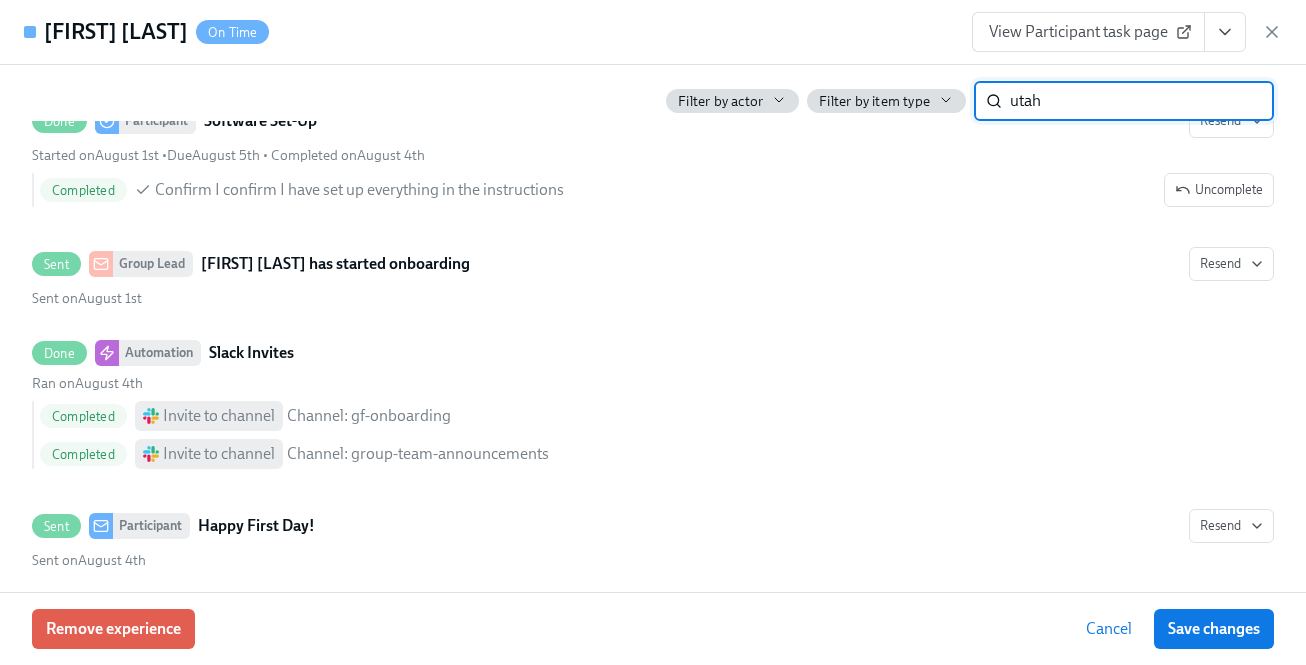 type on "utah" 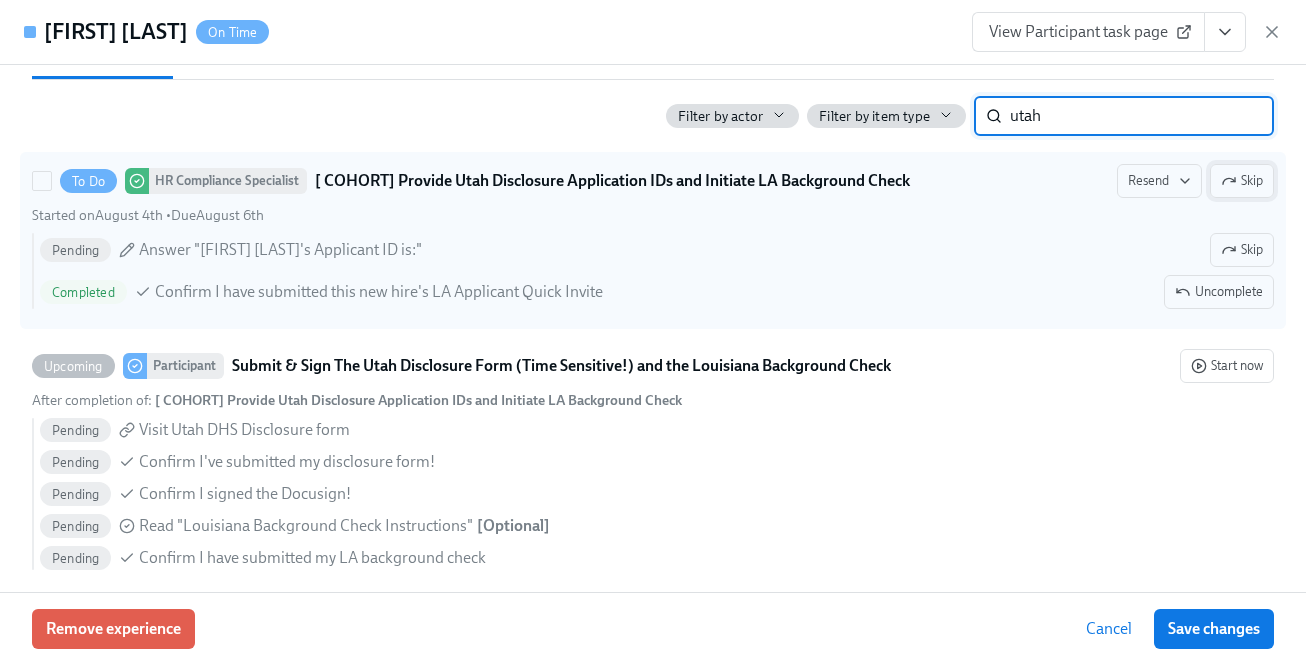 click on "Skip" at bounding box center [1242, 181] 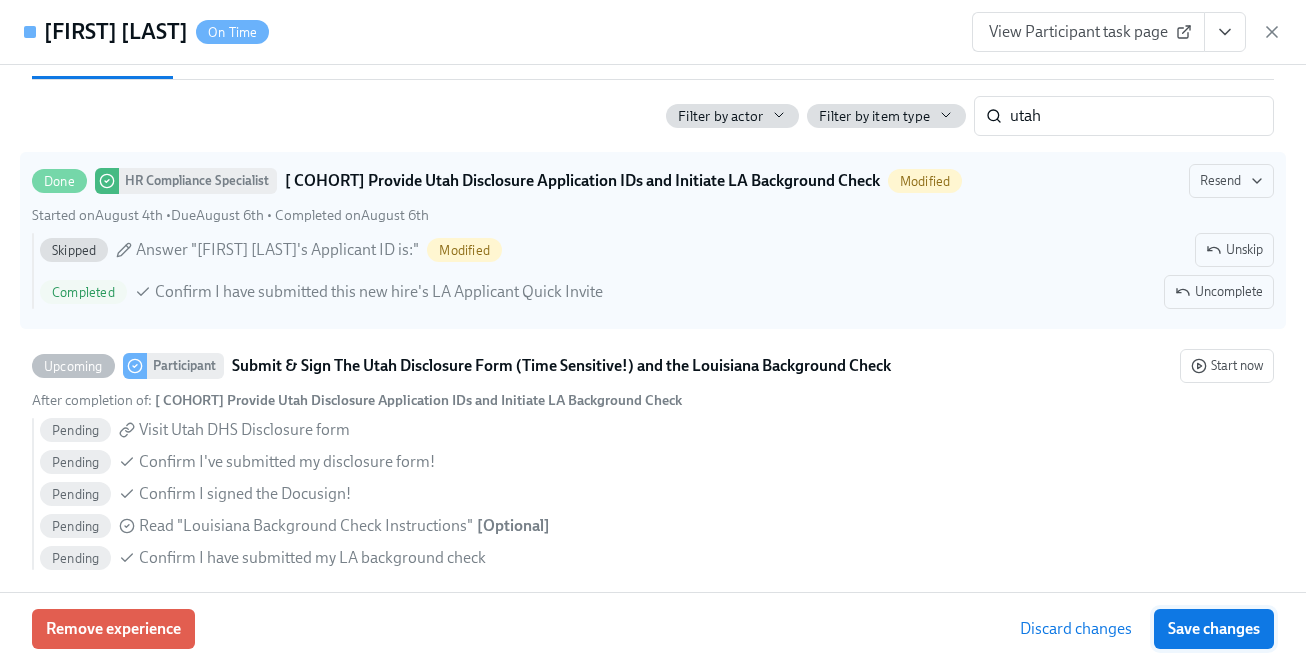 click on "Save changes" at bounding box center (1214, 629) 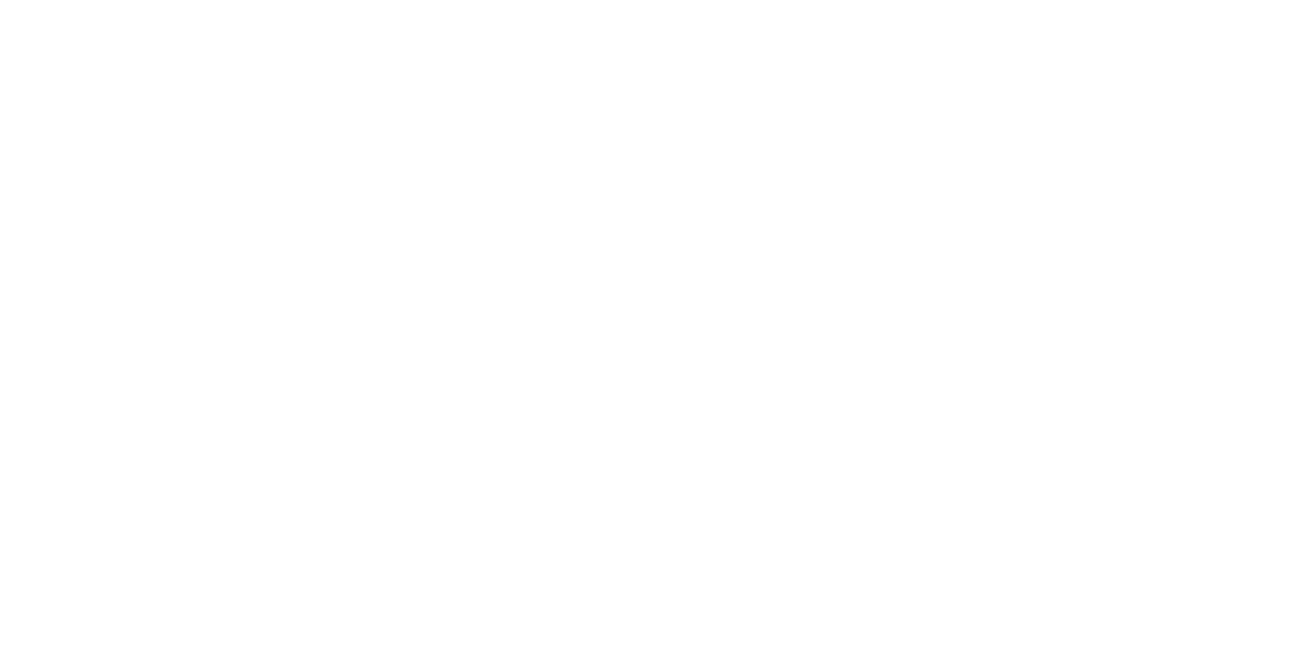 scroll, scrollTop: 0, scrollLeft: 0, axis: both 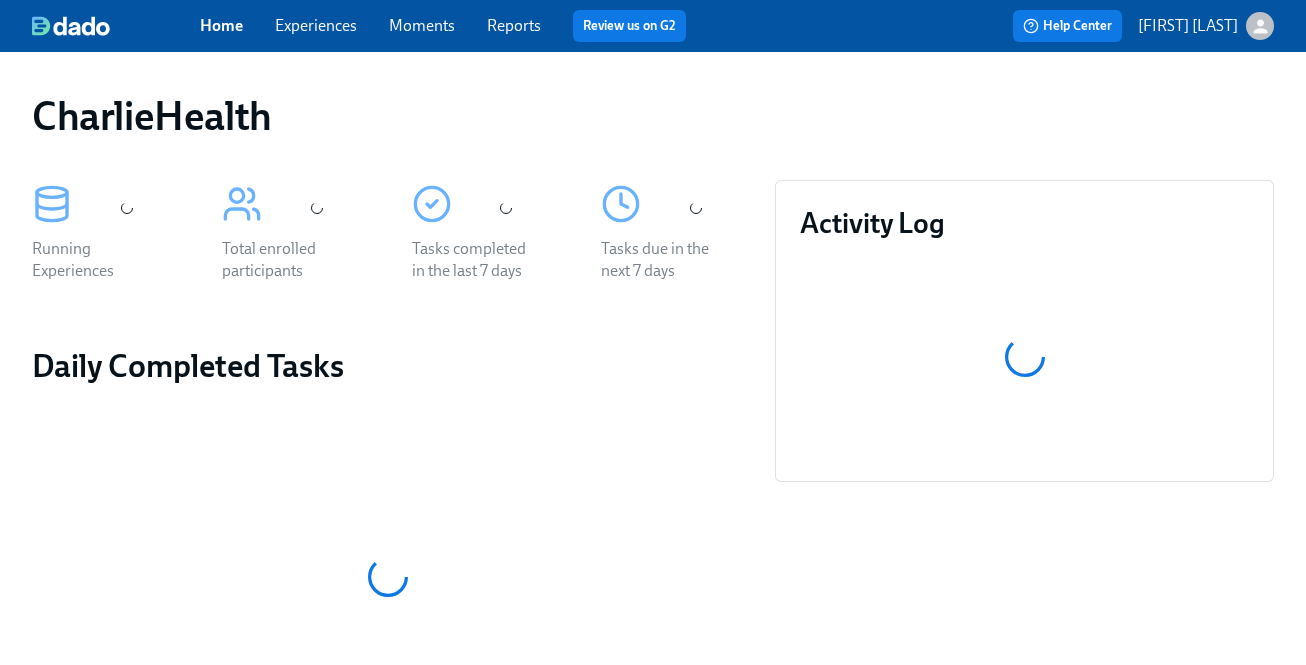 click on "Experiences" at bounding box center (316, 25) 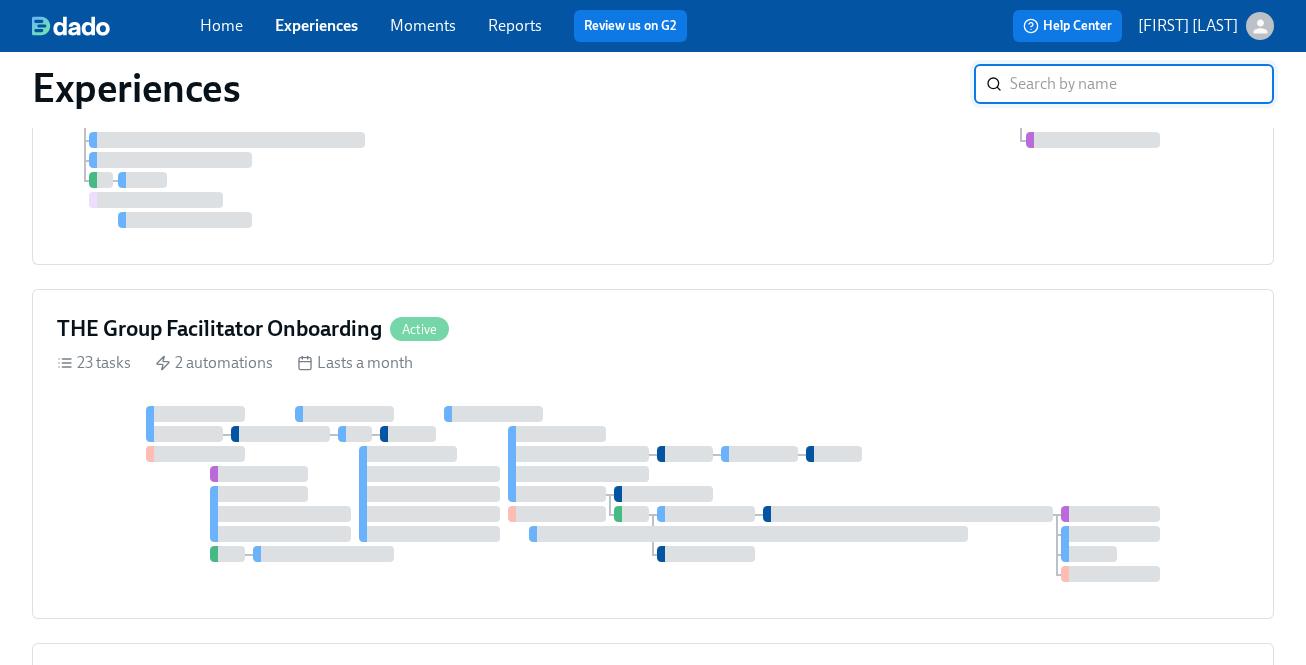 scroll, scrollTop: 780, scrollLeft: 0, axis: vertical 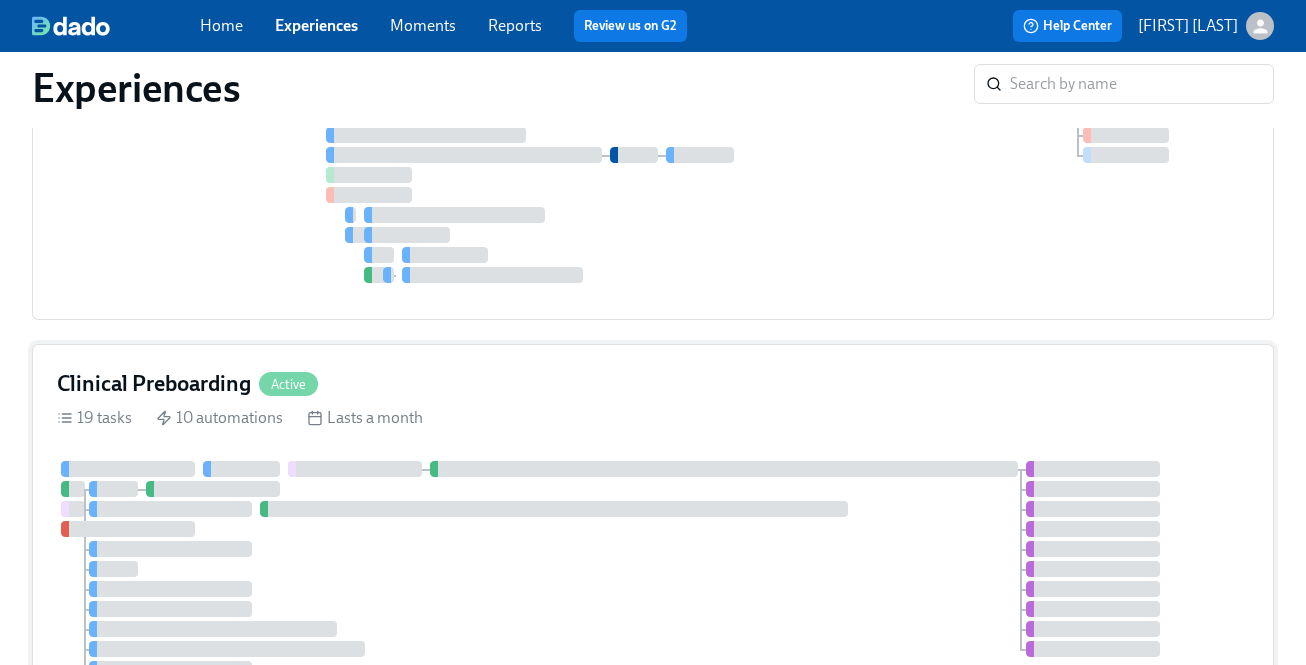 click on "Clinical Preboarding Active" at bounding box center (653, 384) 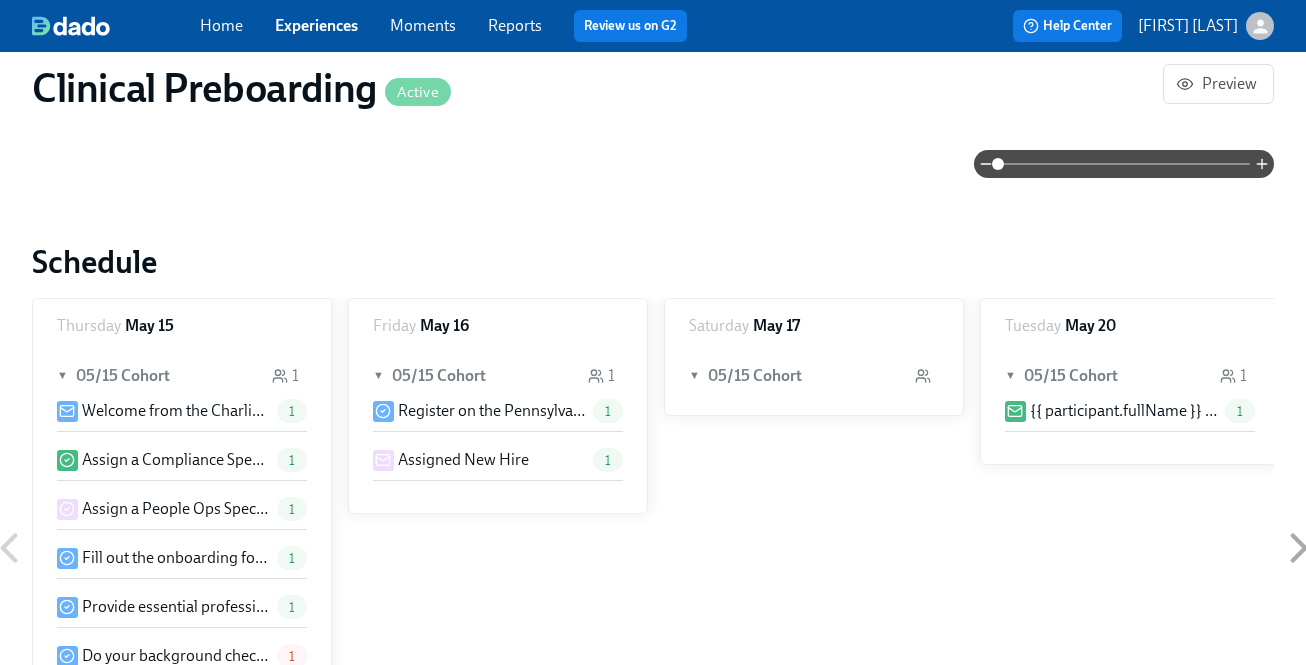 scroll, scrollTop: 1522, scrollLeft: 0, axis: vertical 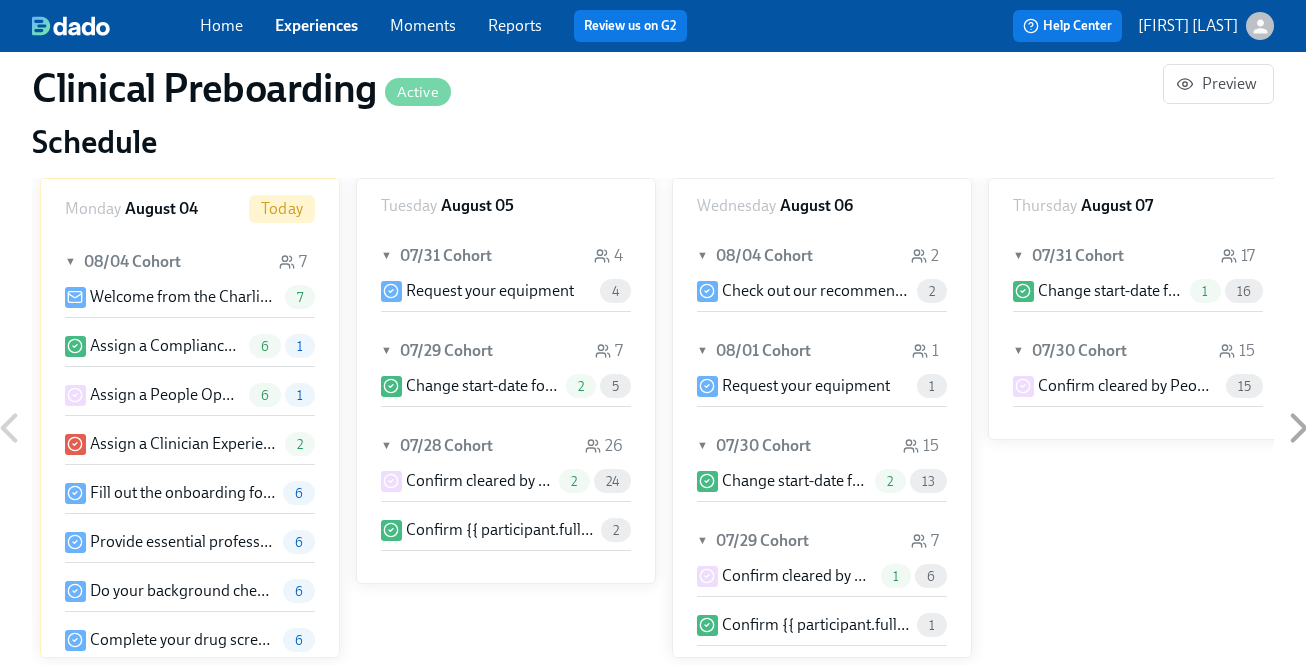 click on "▼ 07/30   Cohort   15" at bounding box center (1138, 351) 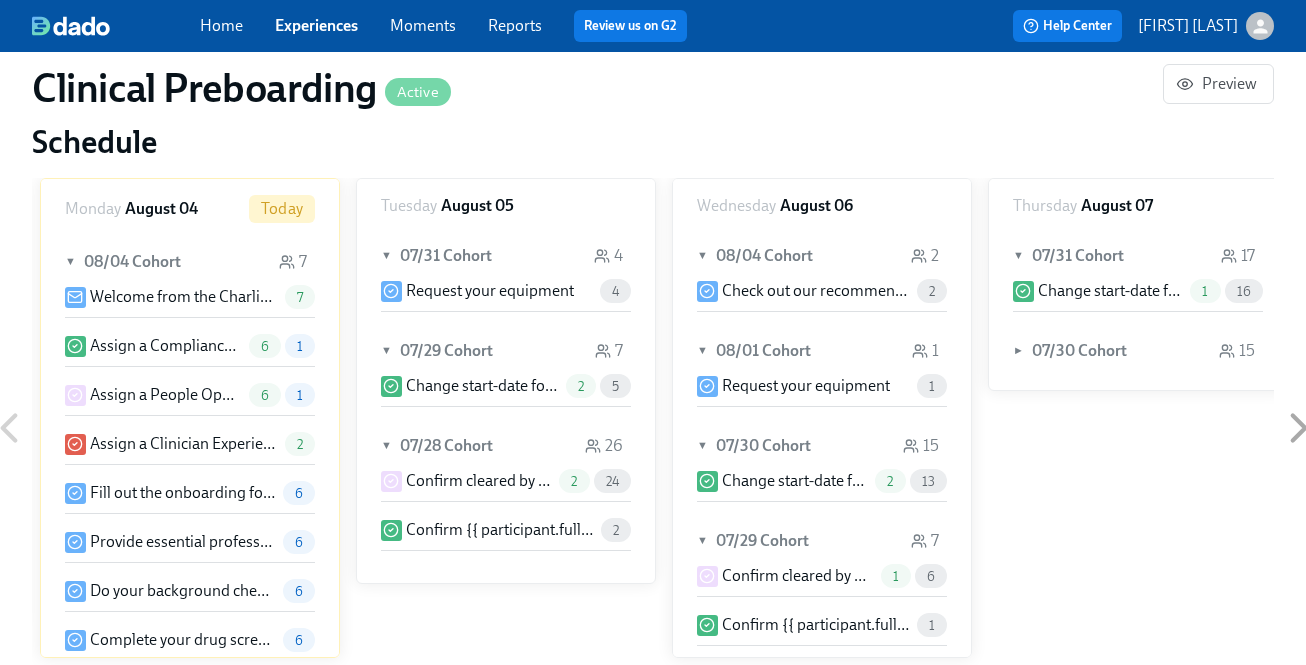 click at bounding box center (1142, 929) 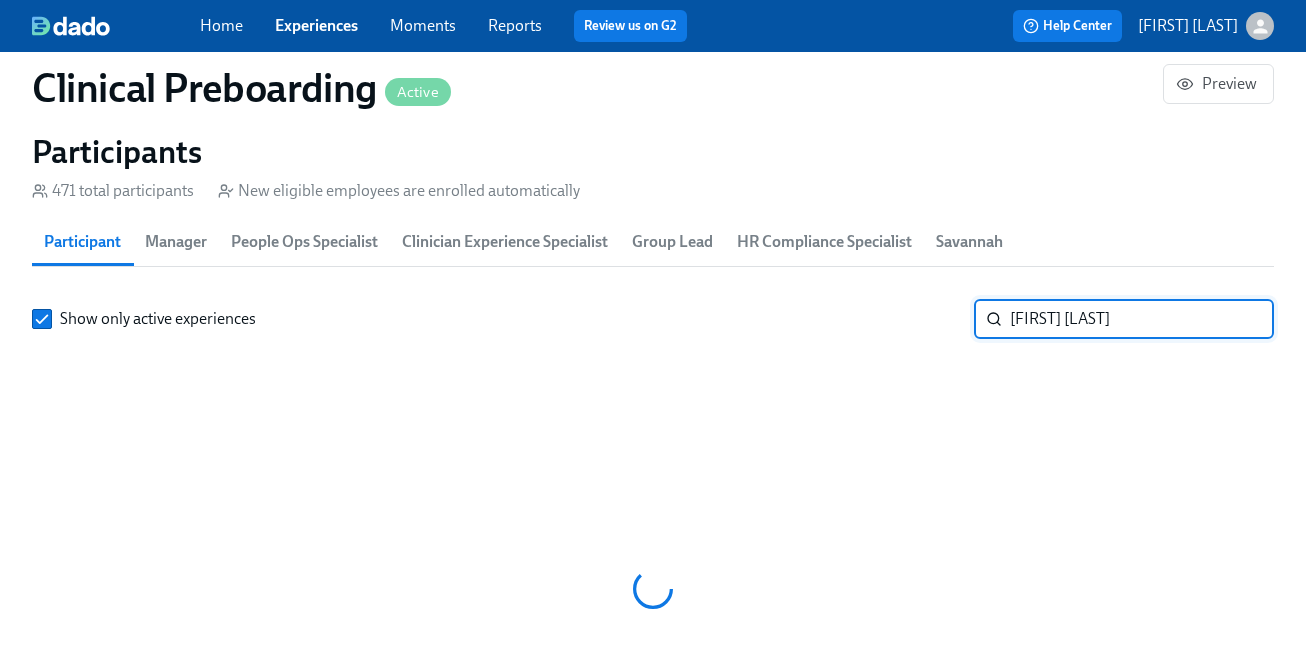 click on "[FIRST] [LAST]" at bounding box center (1142, 319) 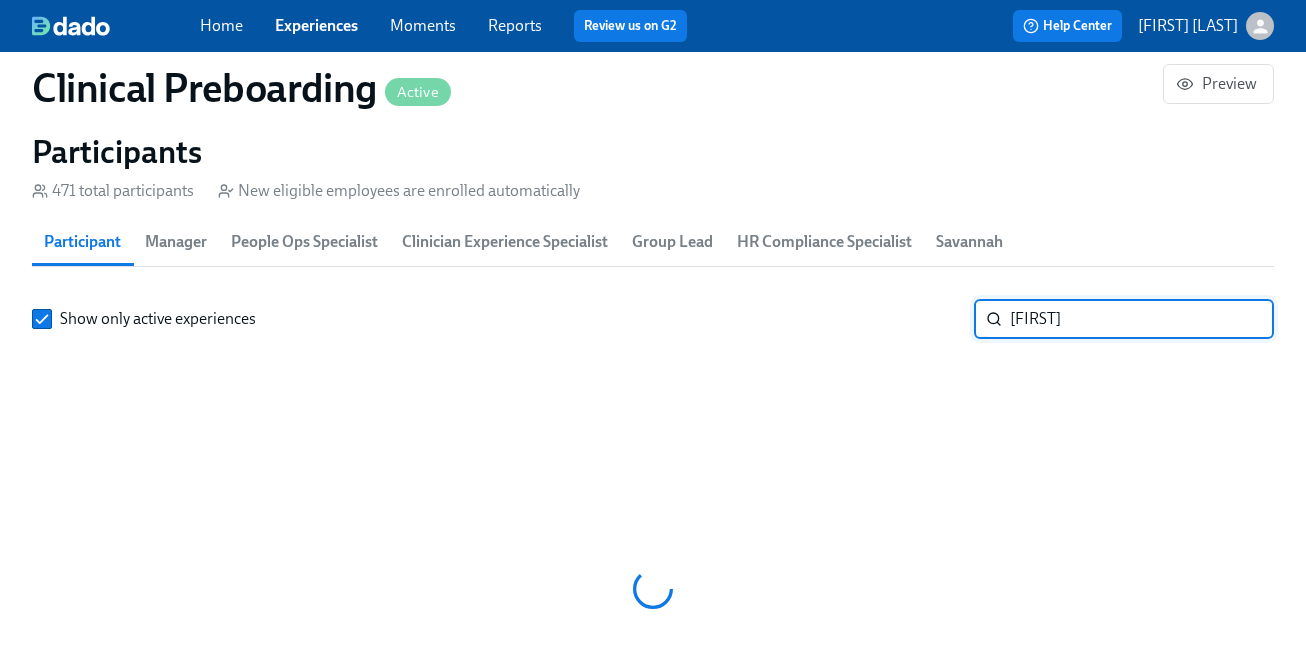 type on "[FIRST]" 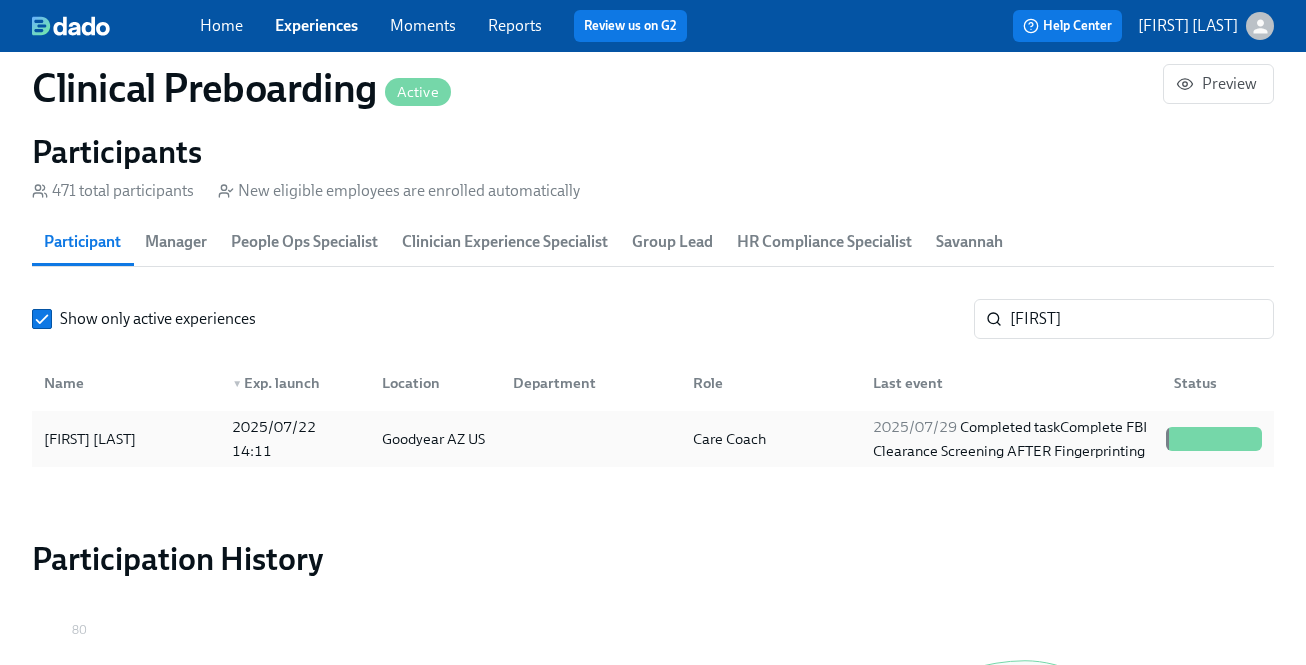 click on "2025/07/29   Completed task  Complete FBI Clearance Screening AFTER Fingerprinting" at bounding box center [1011, 439] 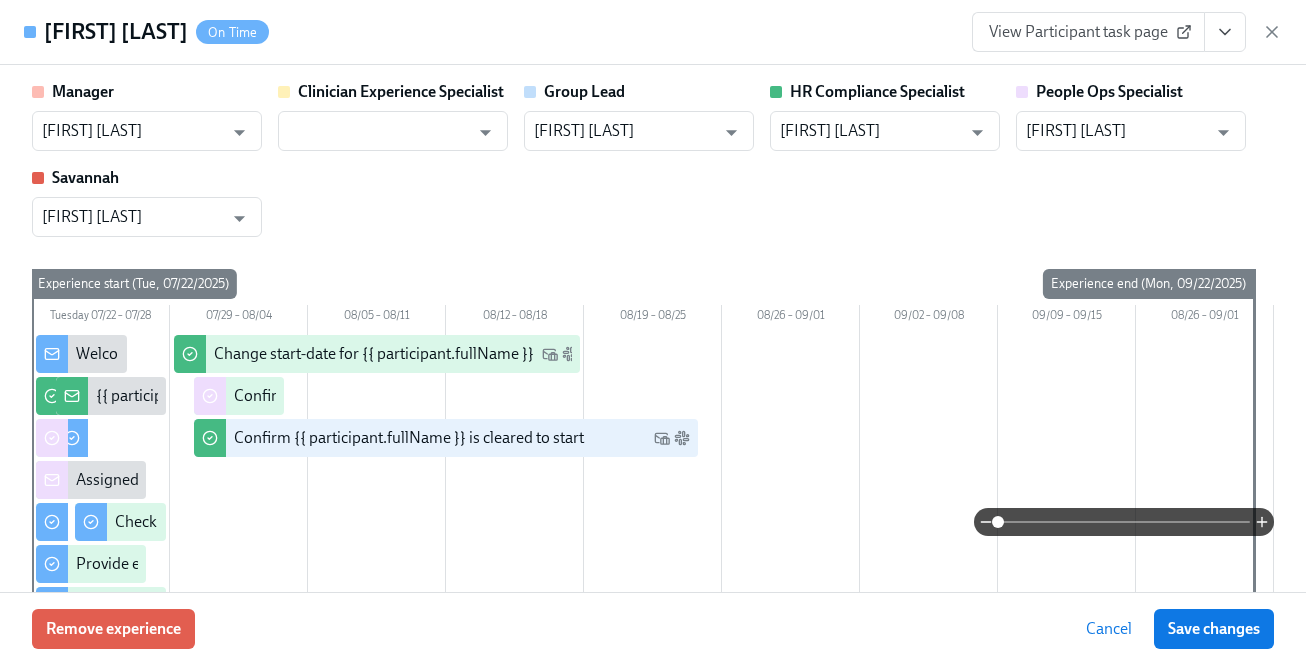 scroll, scrollTop: 1166, scrollLeft: 0, axis: vertical 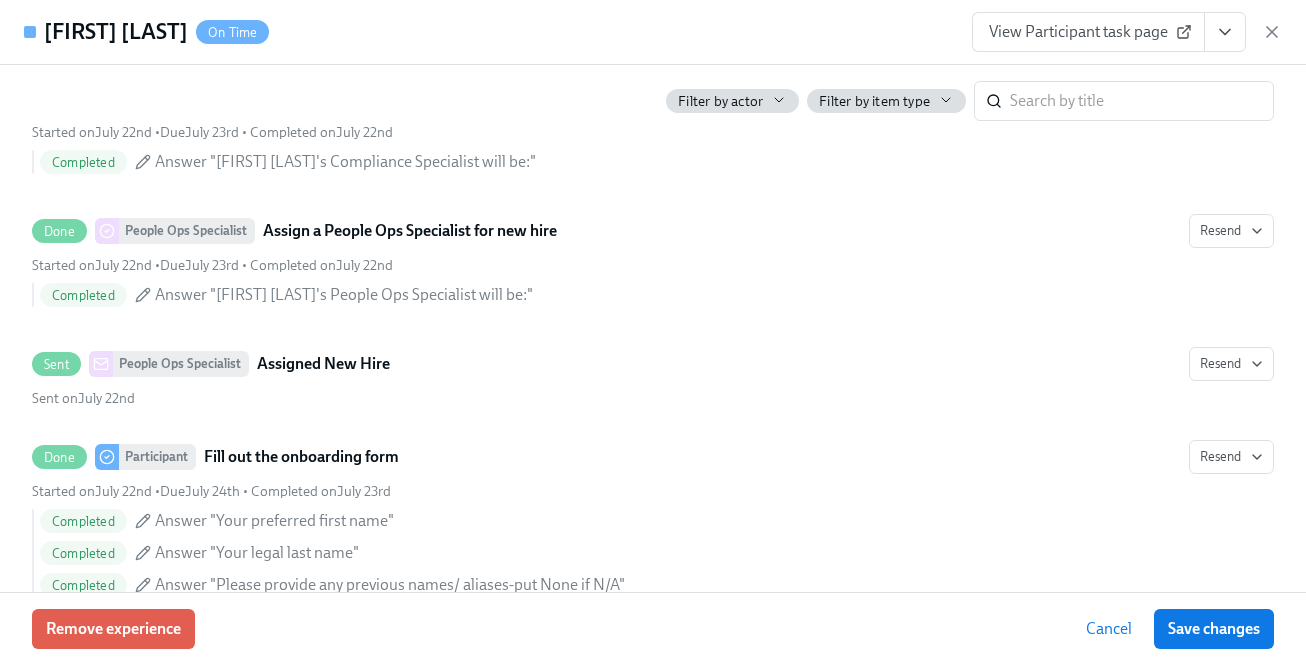 click 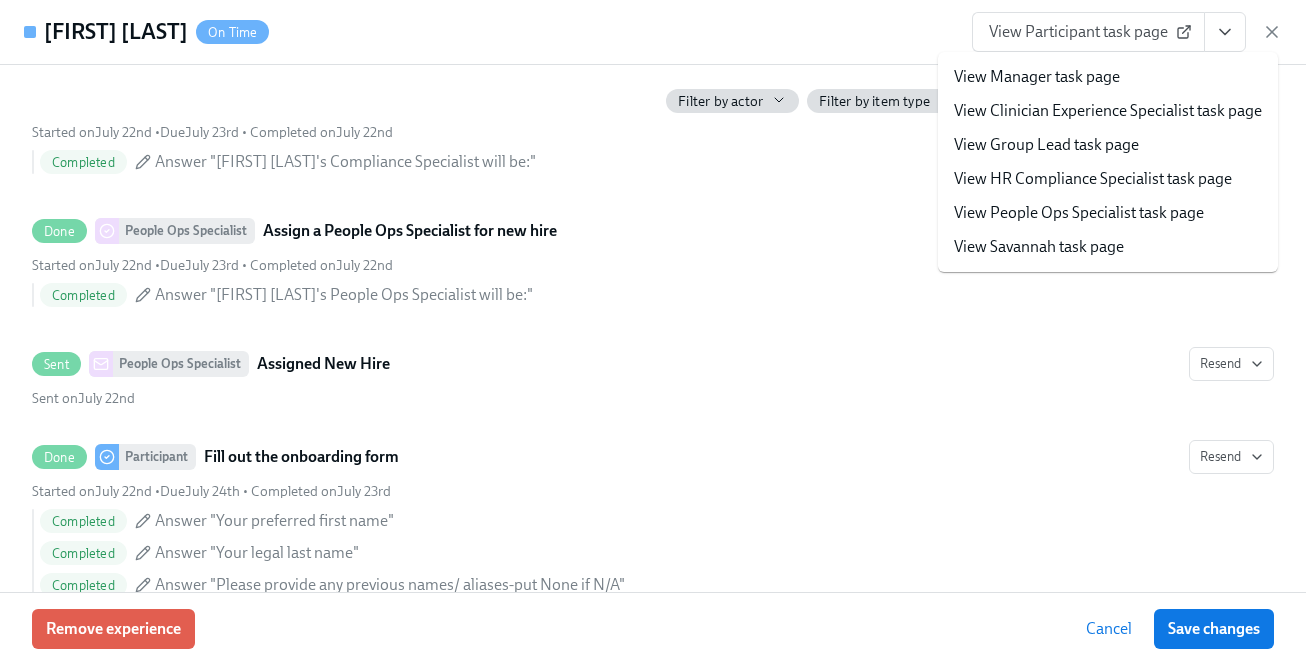 click on "View HR Compliance Specialist task page" at bounding box center (1093, 179) 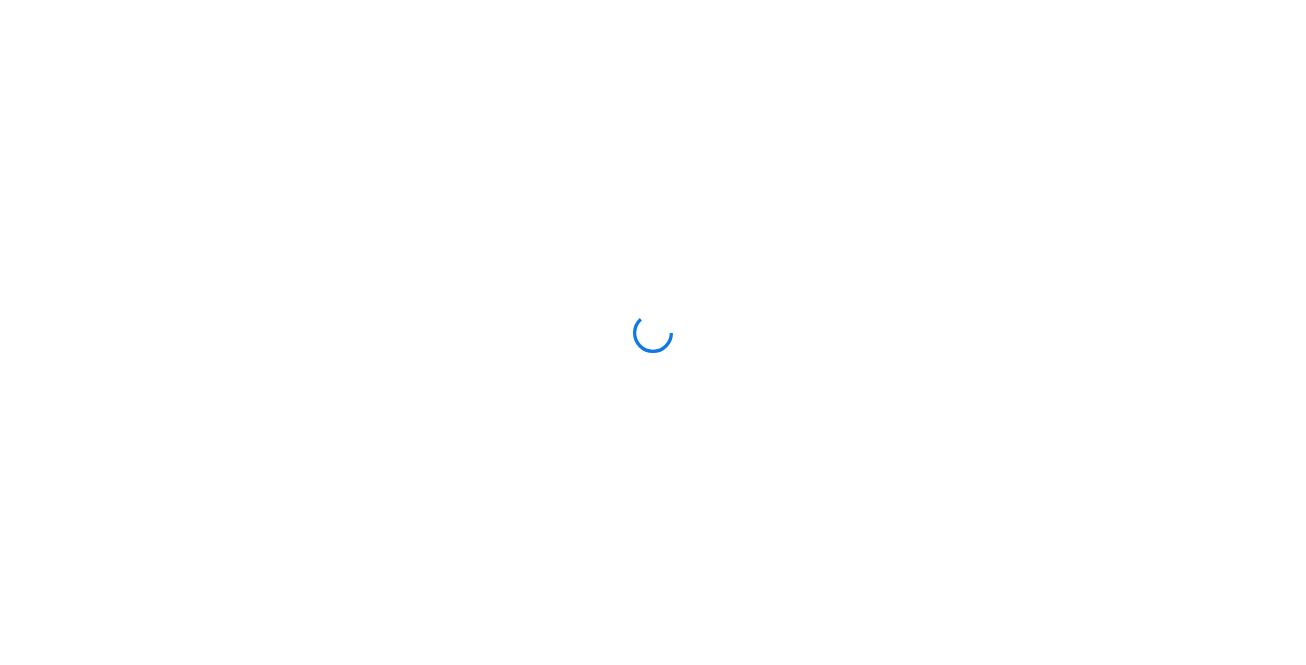 scroll, scrollTop: 0, scrollLeft: 0, axis: both 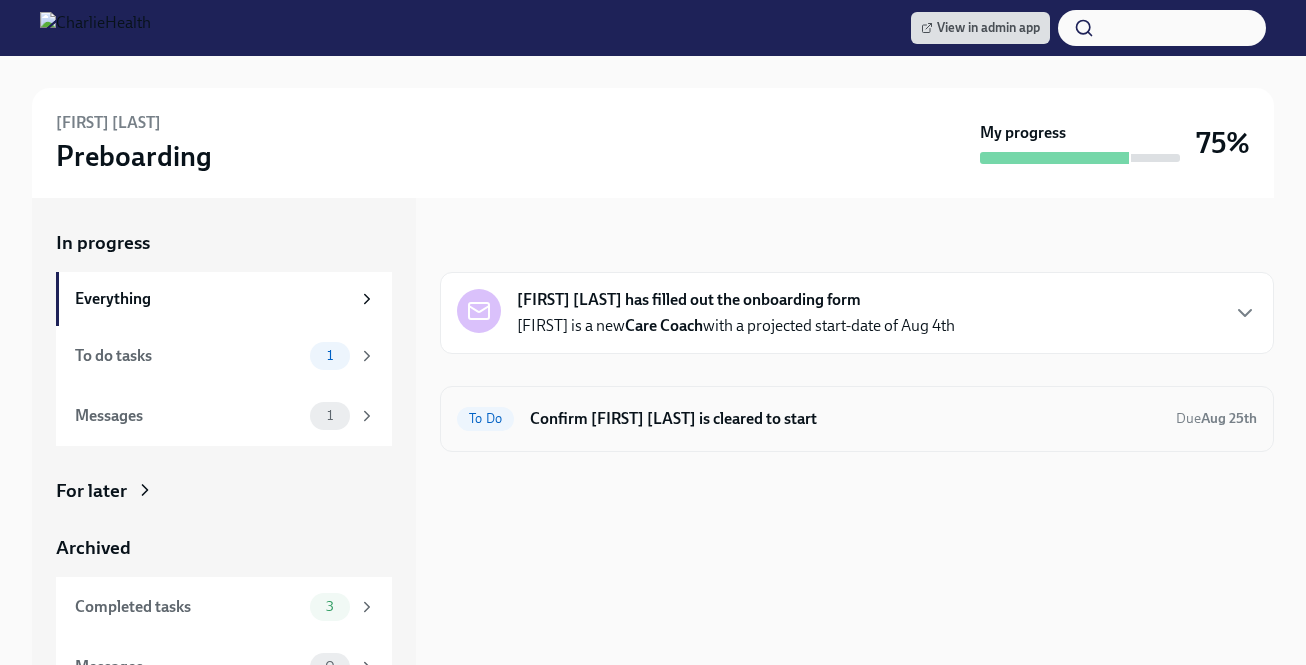 click on "Confirm [FIRST] [LAST] is cleared to start" at bounding box center (845, 419) 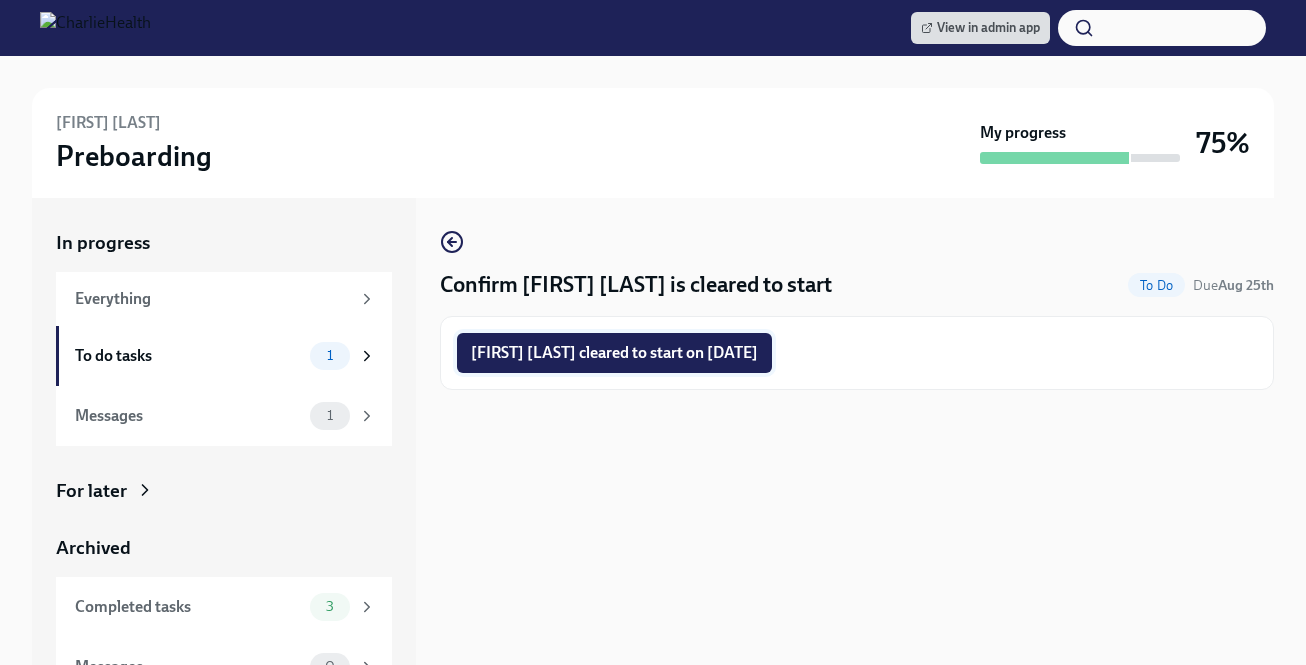 click on "[FIRST] [LAST] cleared to start on [DATE]" at bounding box center (614, 353) 